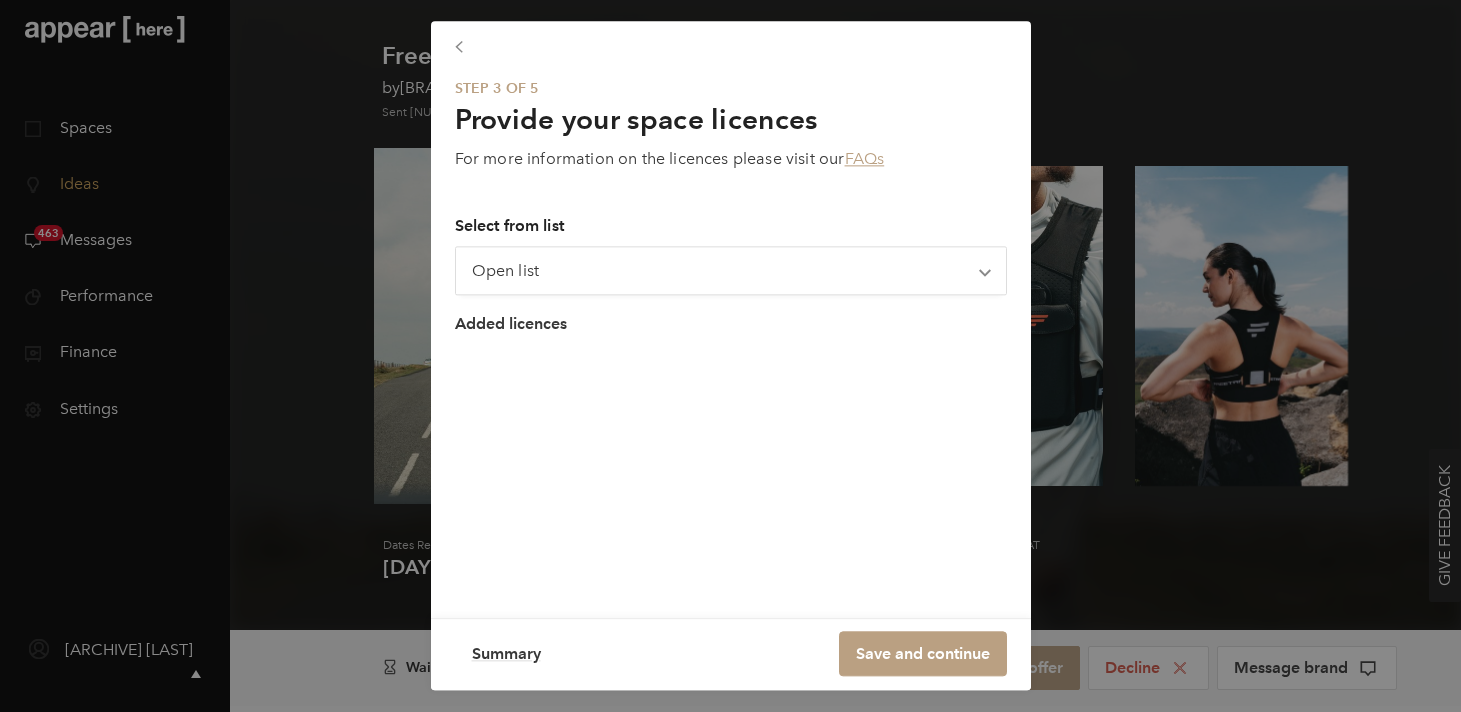 scroll, scrollTop: 372, scrollLeft: 0, axis: vertical 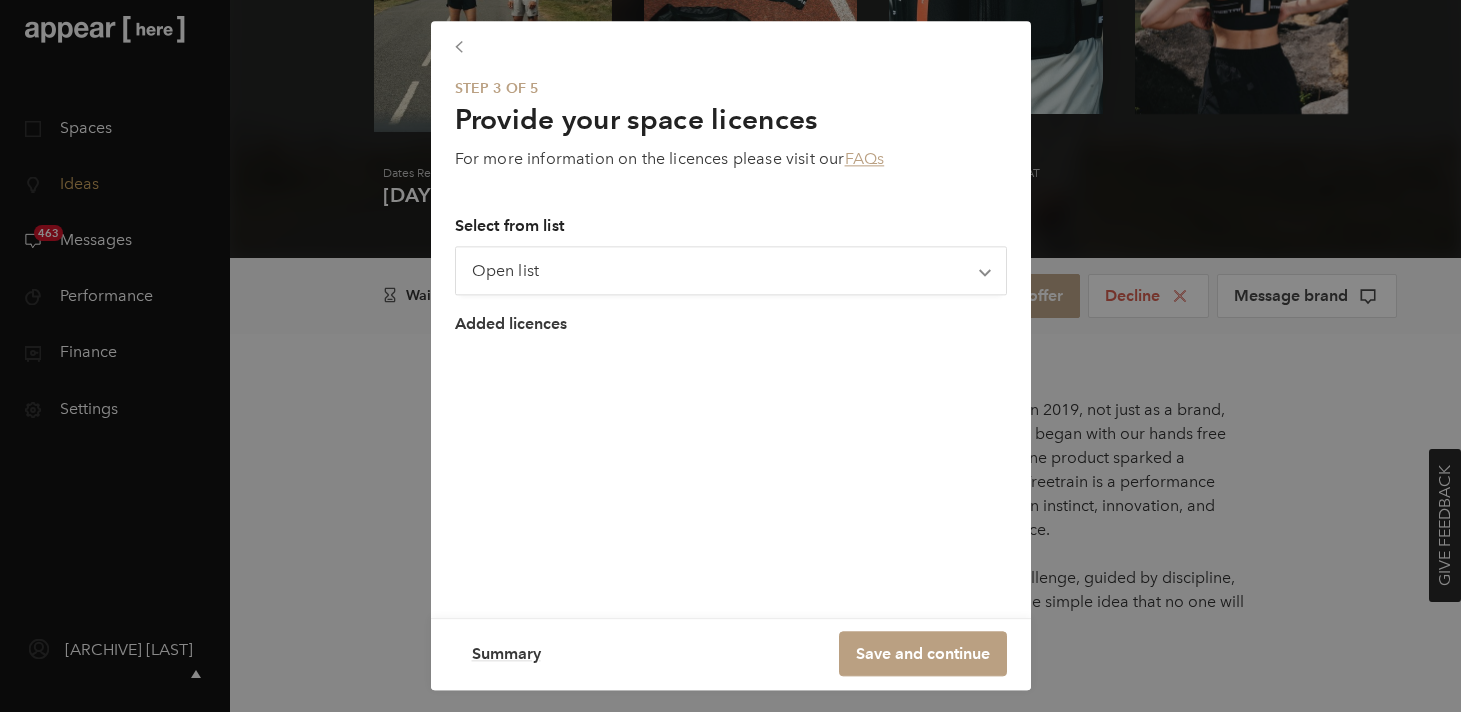 click on "Step 3 of 5 Provide your space licences For more information on the licences please visit our  FAQs Select from list   Open list As a retail (E(a)) premises for the sale and exhibition of owned goods As a retail (E(a)) premises for the sale of clothing and fashion apparel As a retail (E(a)) premises for the sale of cold food and beverage products for consumption off the Property As a retail premises for the sale of hot food and beverages for consumption off the Property As a retail premises for the sale of hot and cold food & beverages for consumption off the Property As a retail (E(a)) premises for the sale of hot and cold beverages for consumption on and off the Property As a retail (E(a)) premises for the sale of electronic goods As a retail (E(a)) and gallery premises for the sale of artwork As a gallery space for the exhibition of owned goods and media (no sales to be performed on site) As a restaurant (E(b)) premises for the sale and consumption of on-site cooked food Chevron-up Added licences" at bounding box center (731, 212) 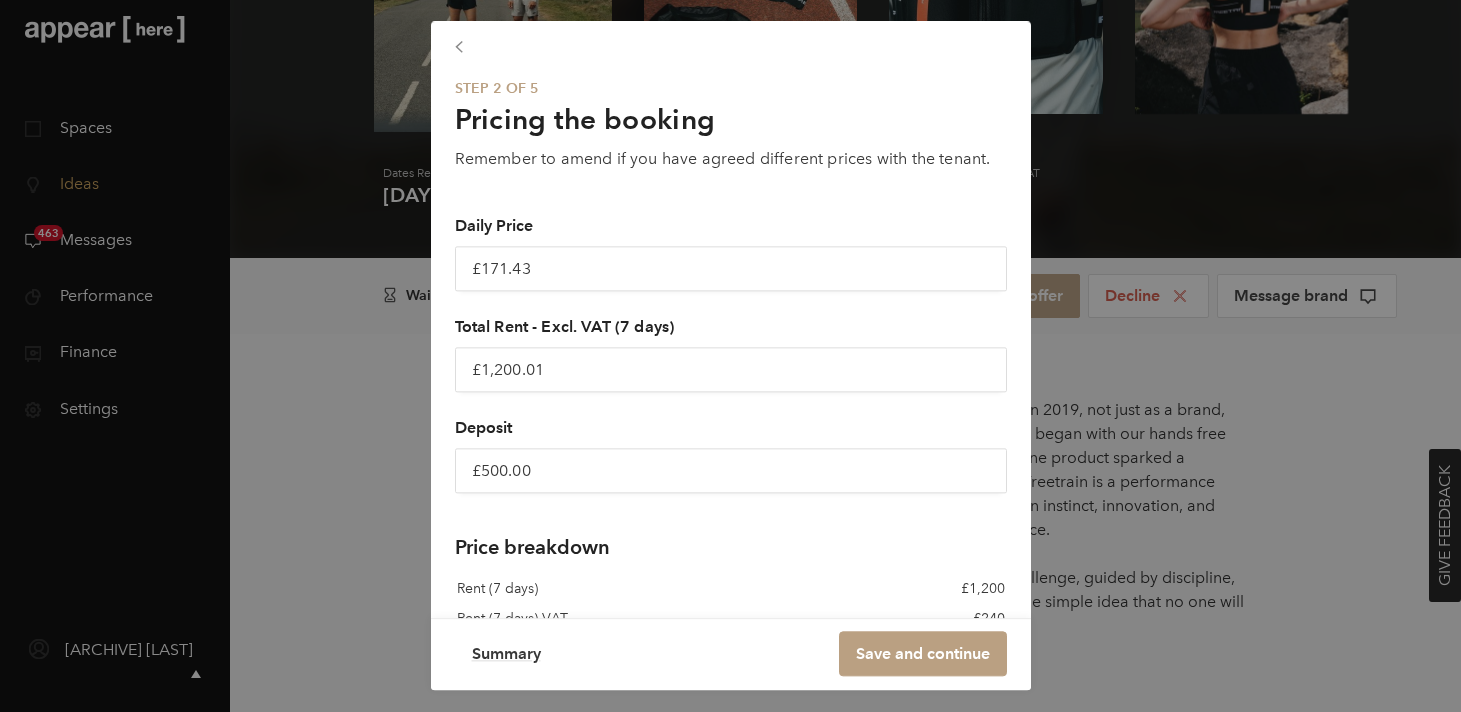 click at bounding box center [731, 49] 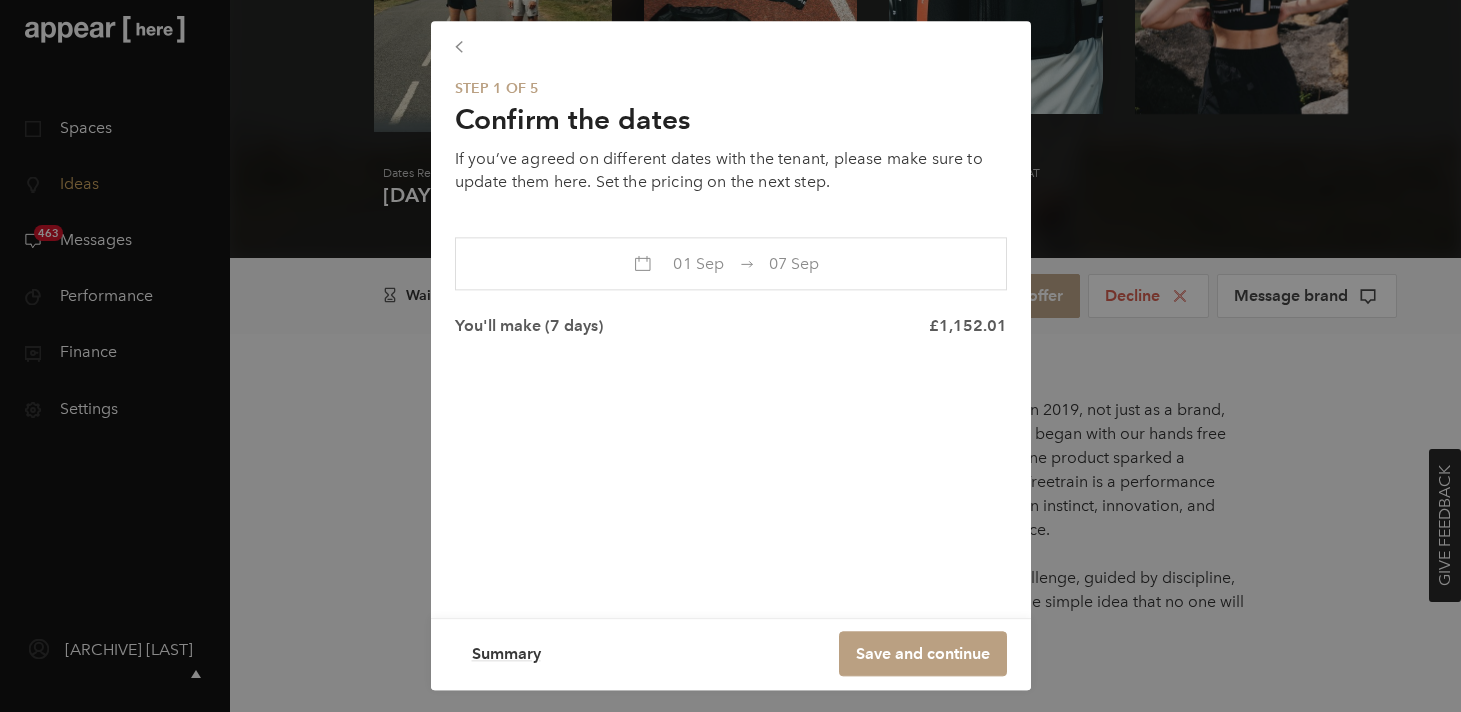 click at bounding box center [731, 49] 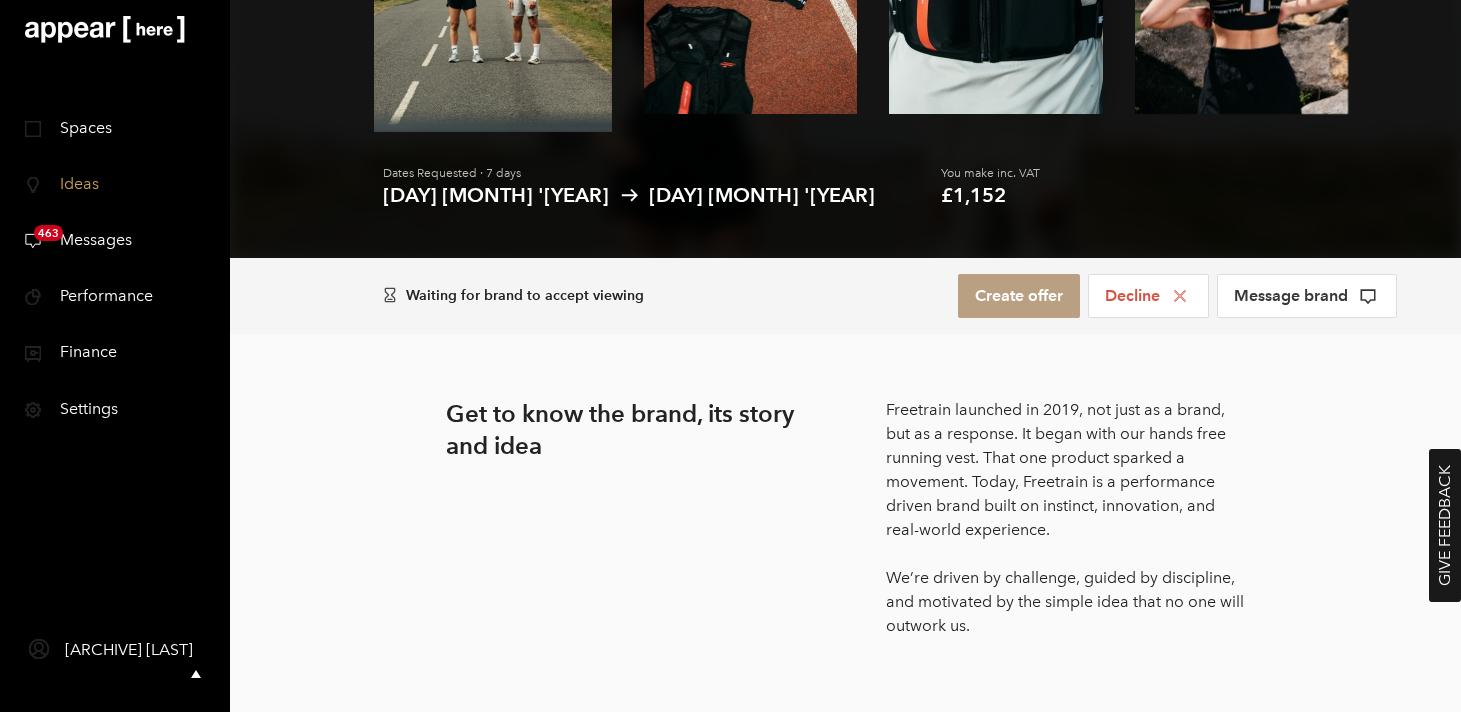 click at bounding box center (105, 29) 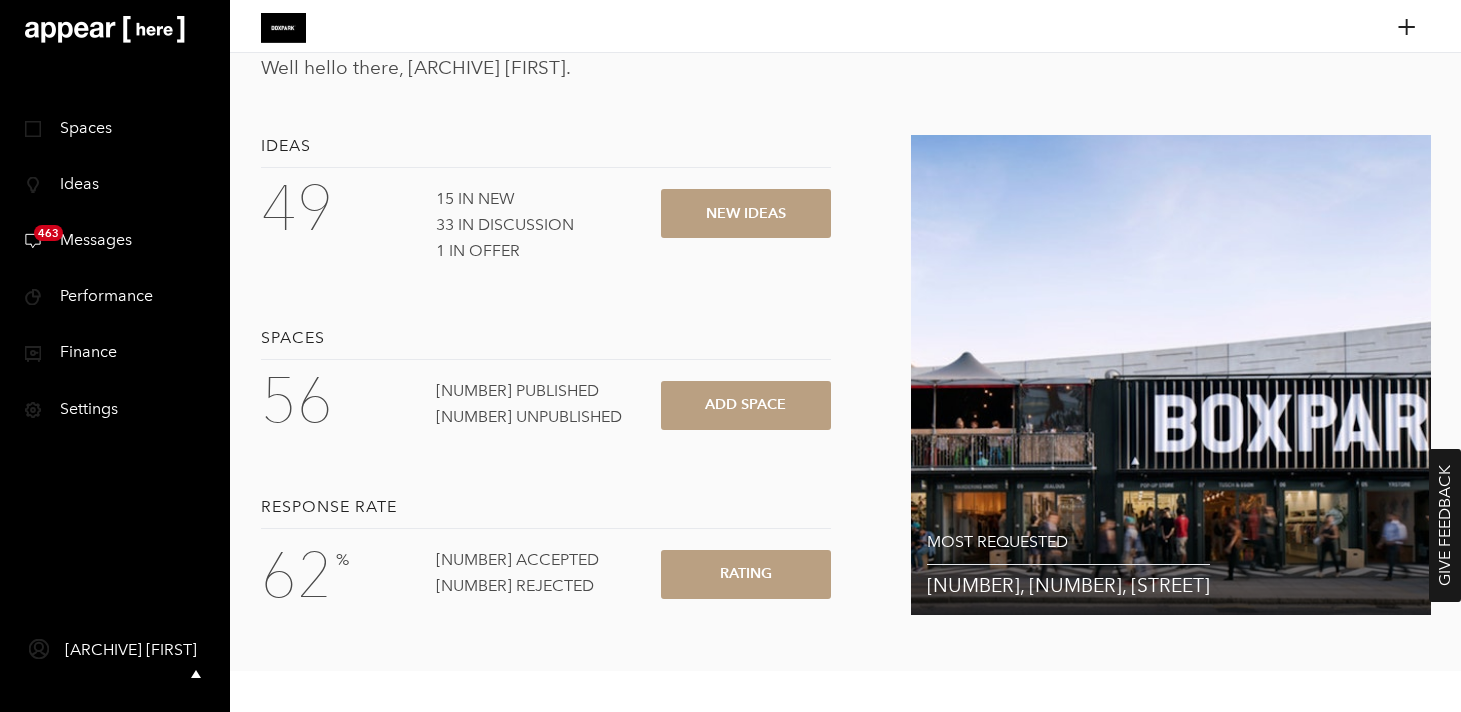 scroll, scrollTop: 0, scrollLeft: 0, axis: both 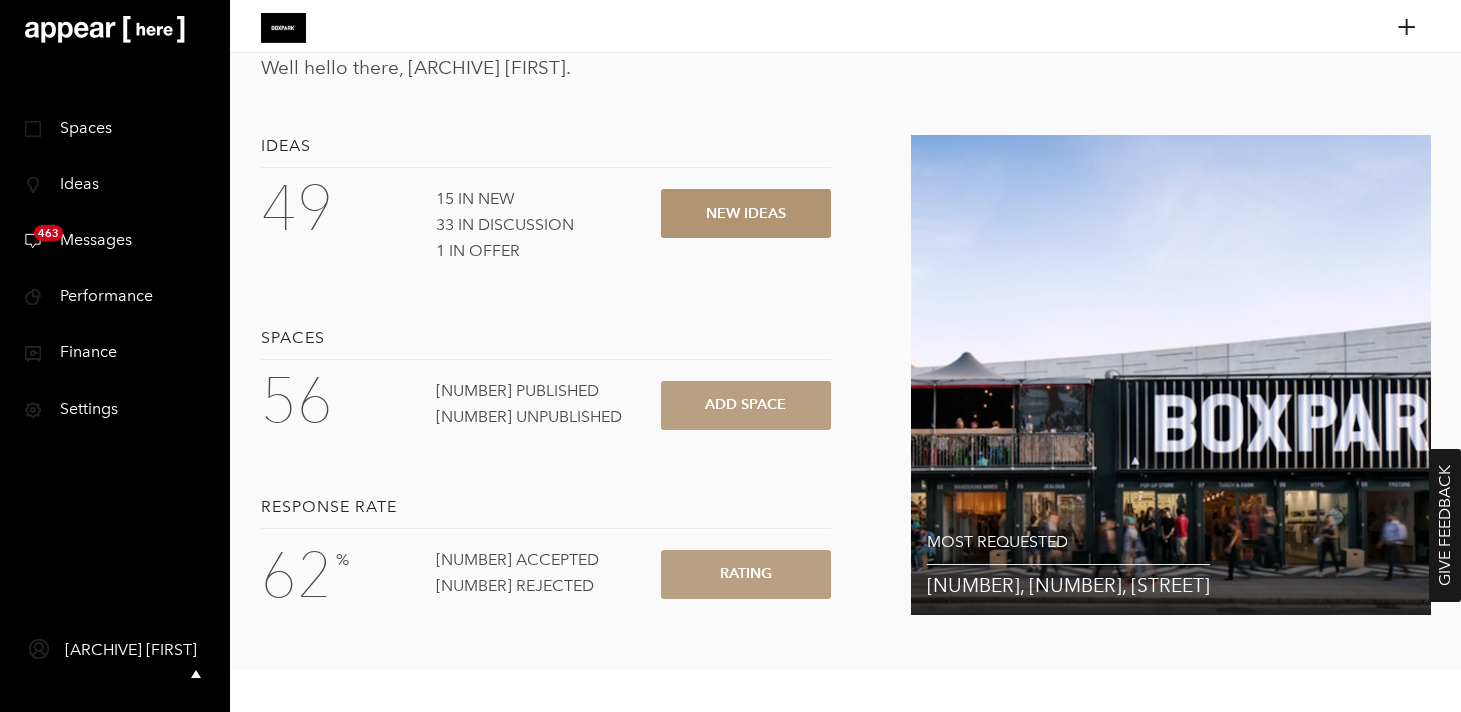 click on "New ideas" at bounding box center [746, 213] 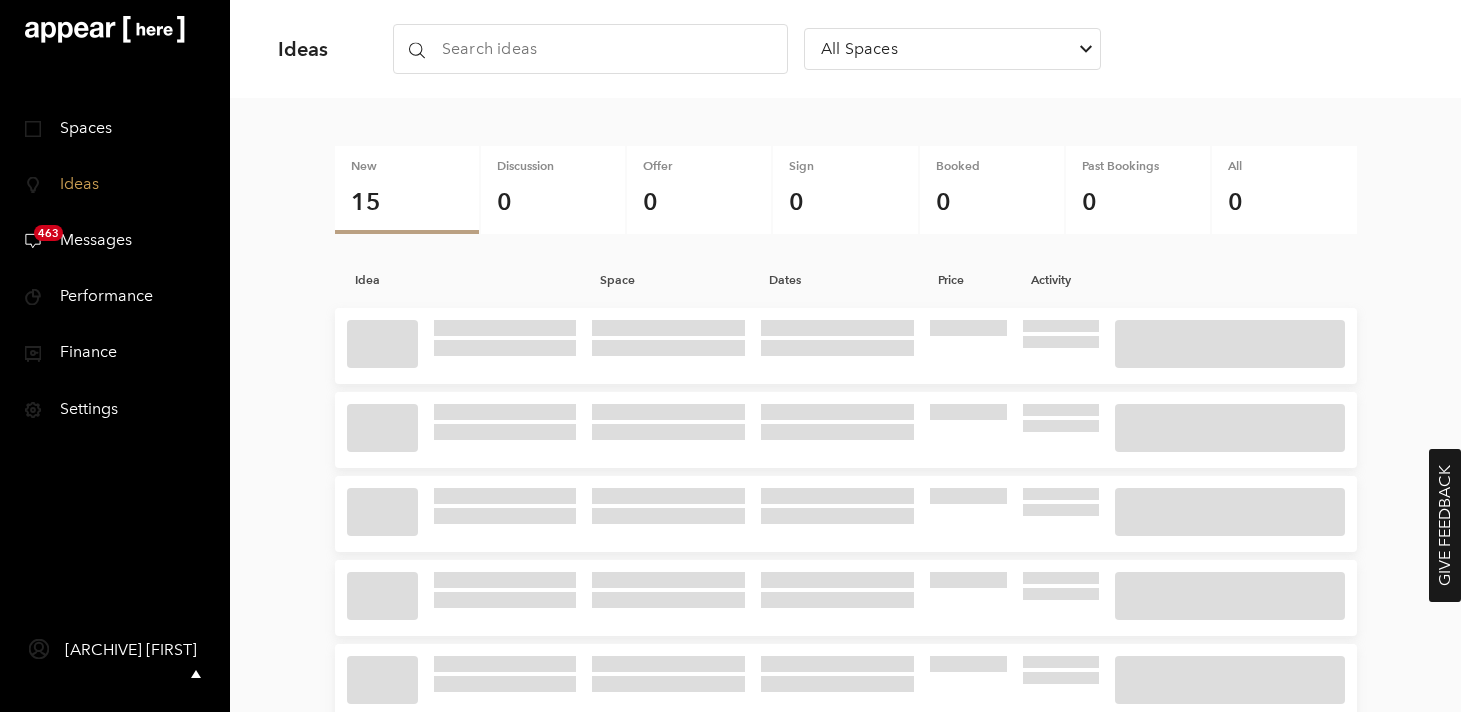 scroll, scrollTop: 0, scrollLeft: 0, axis: both 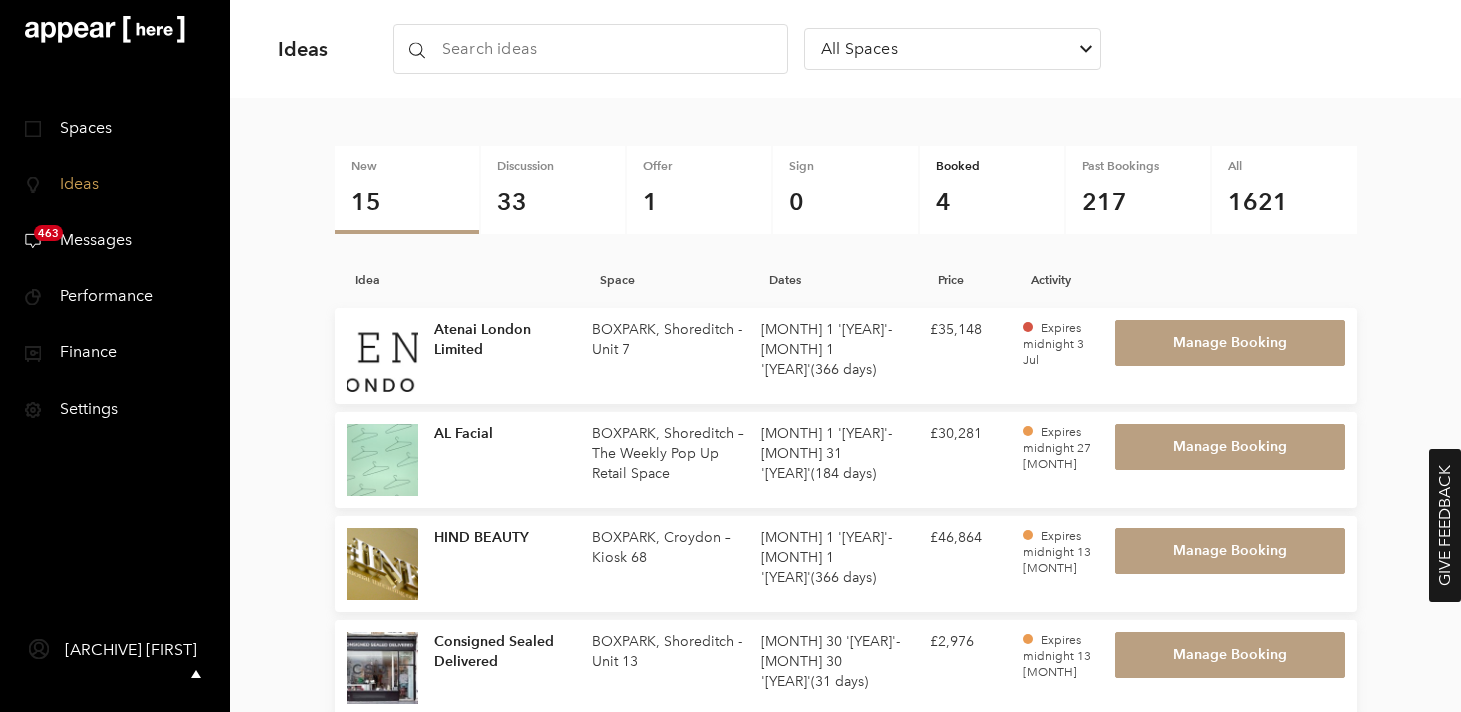click on "Booked" at bounding box center [992, 166] 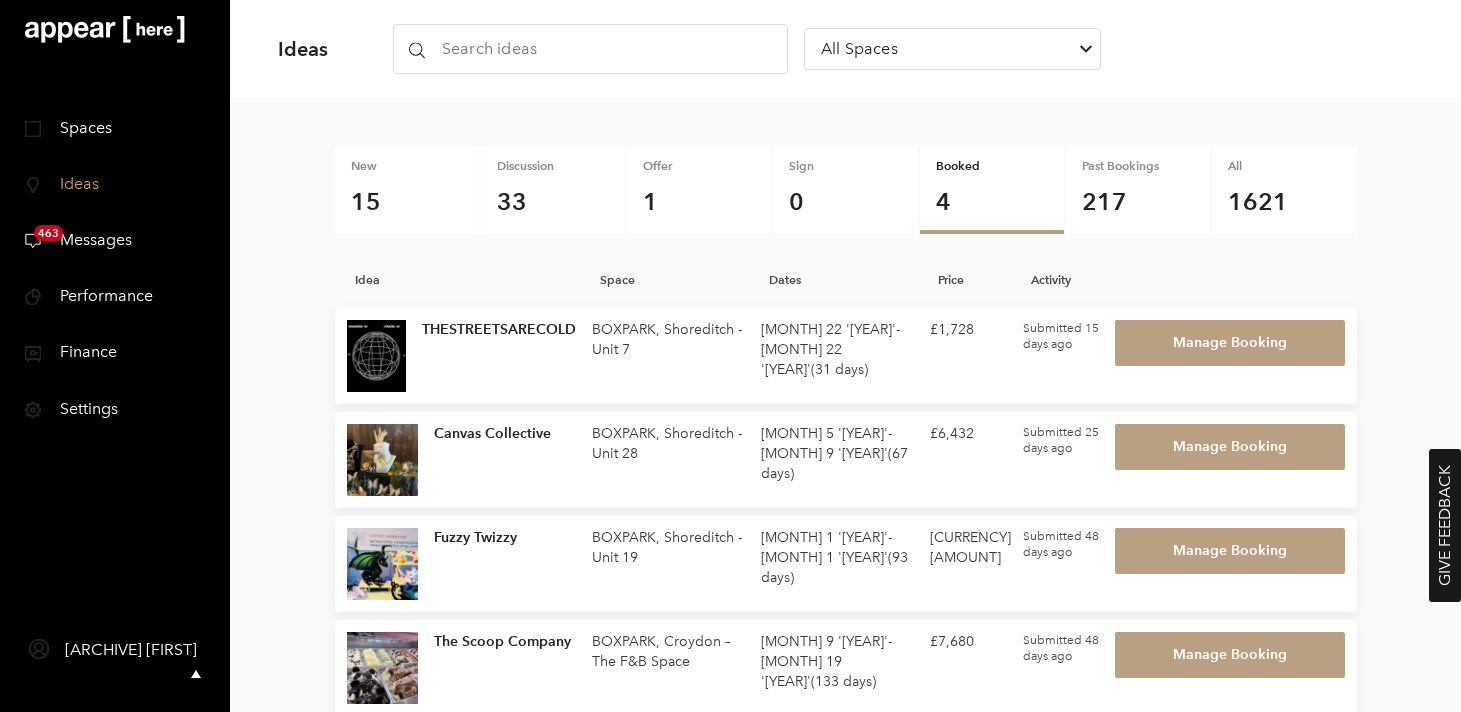 scroll, scrollTop: 60, scrollLeft: 0, axis: vertical 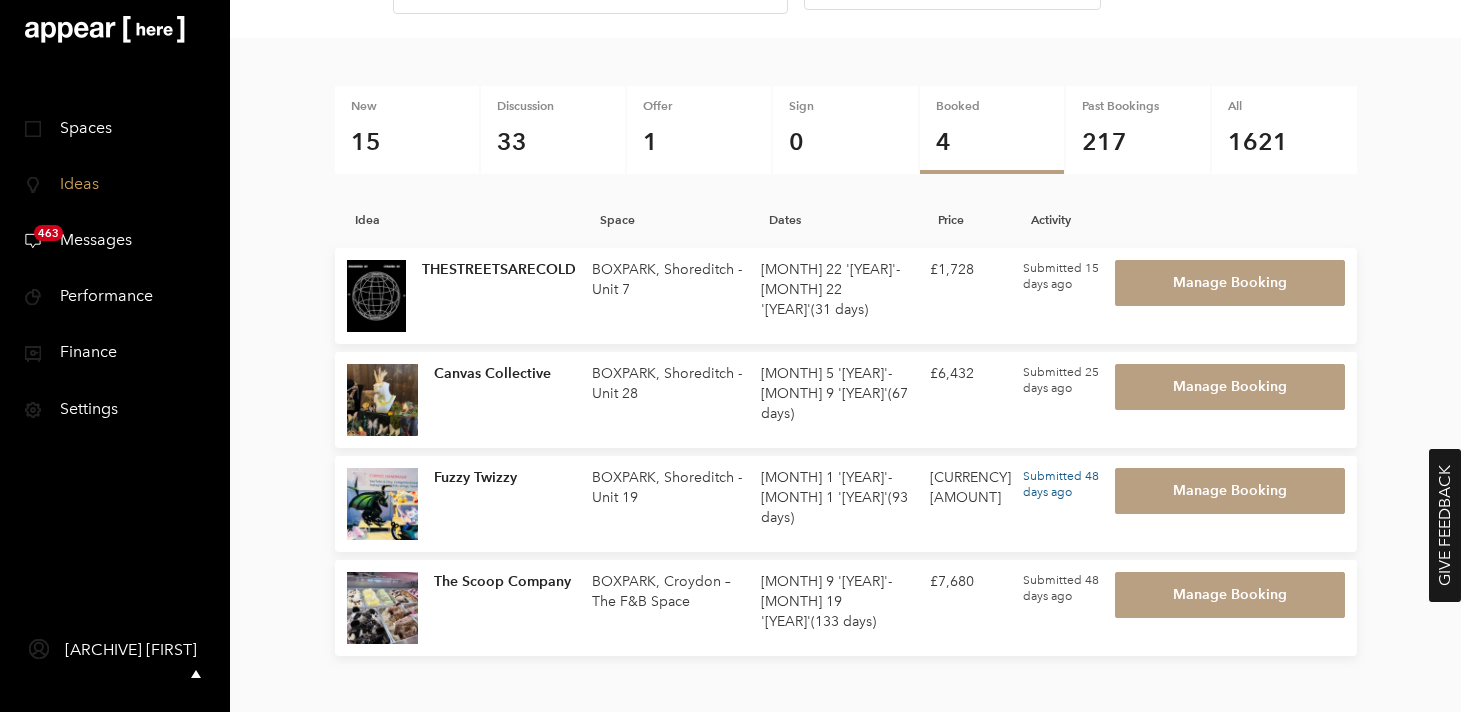 click on "[CURRENCY][AMOUNT]" at bounding box center (668, 488) 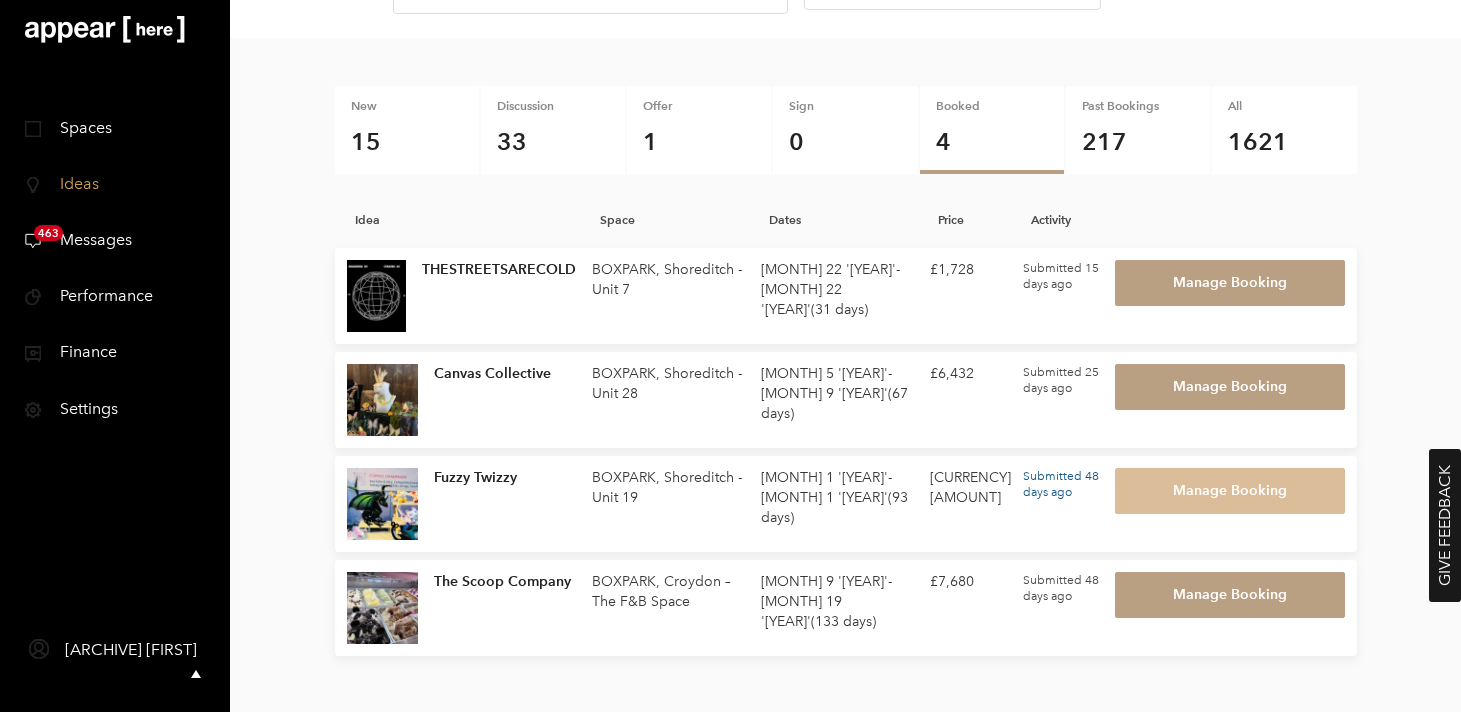 click on "Manage Booking" at bounding box center [1230, 491] 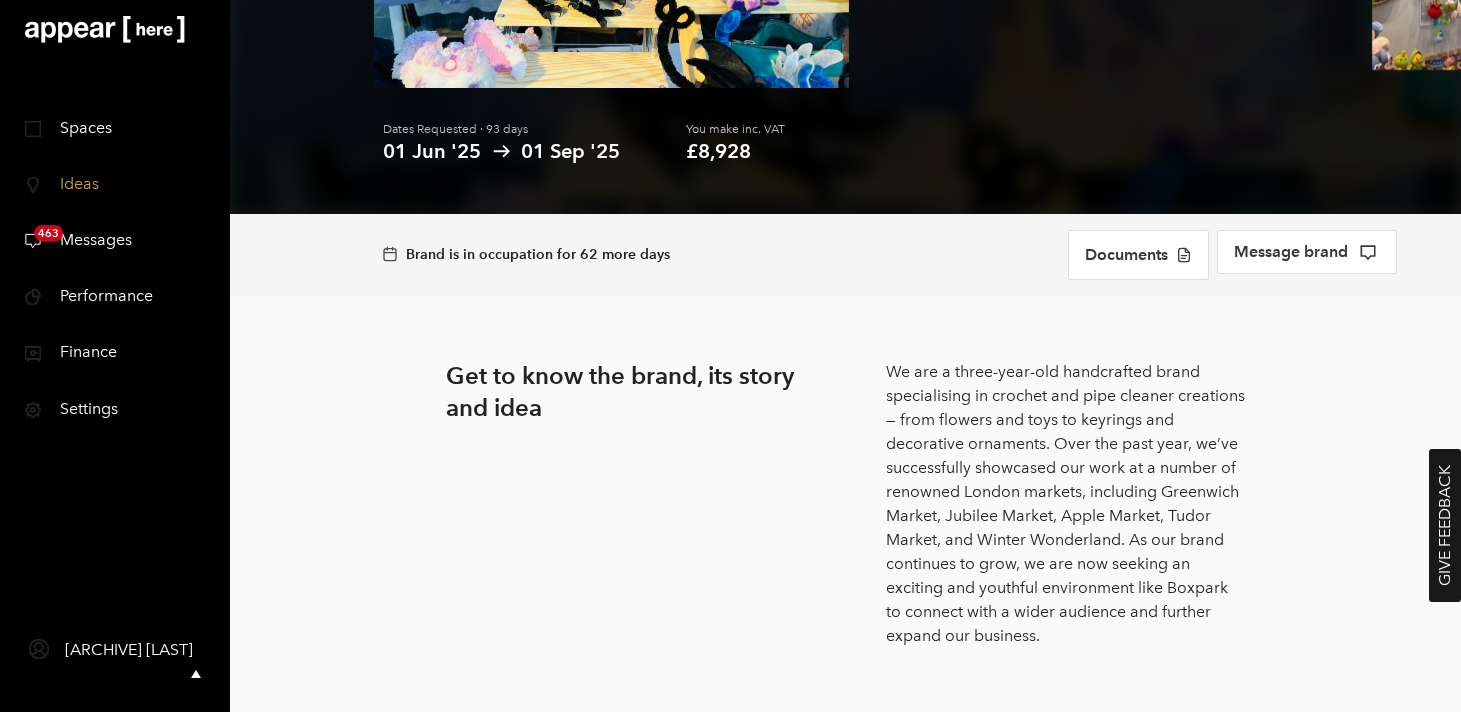 scroll, scrollTop: 427, scrollLeft: 0, axis: vertical 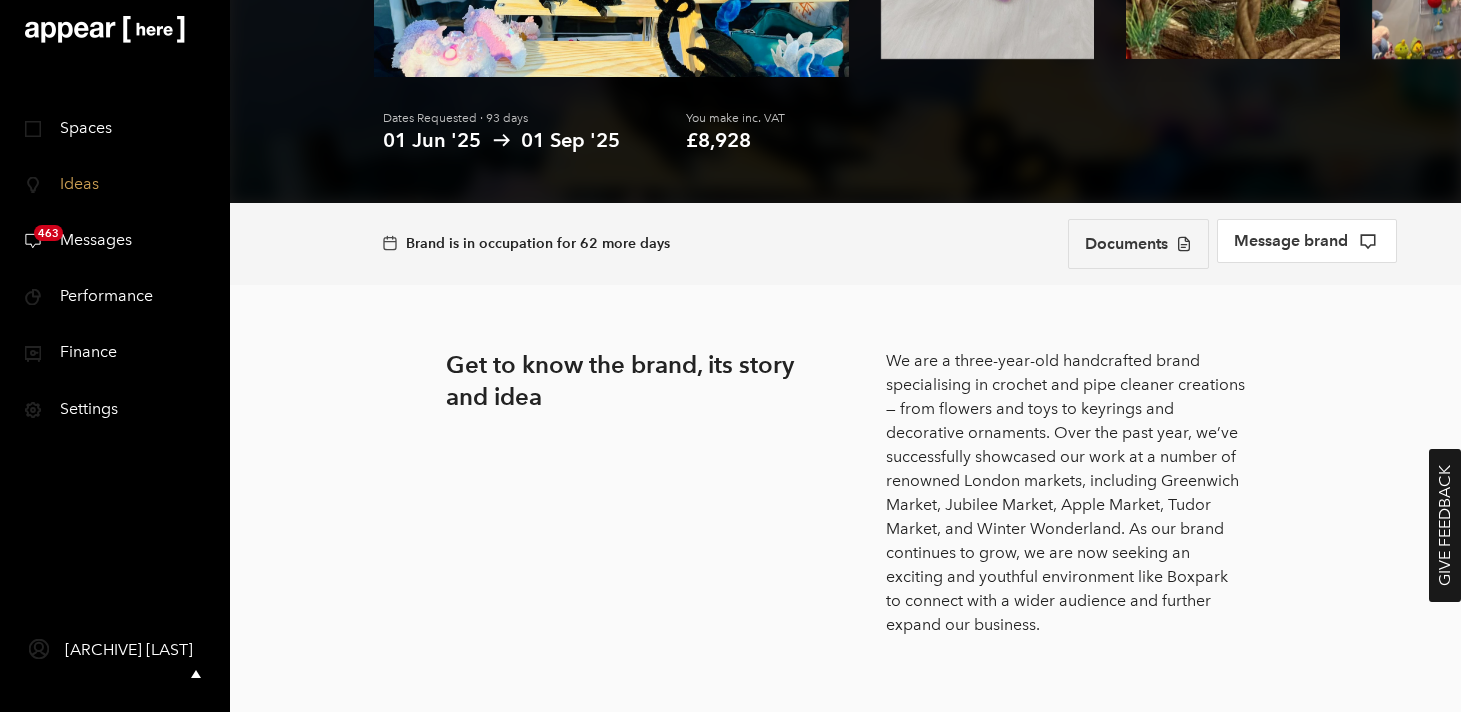click on "Documents" at bounding box center [1138, 244] 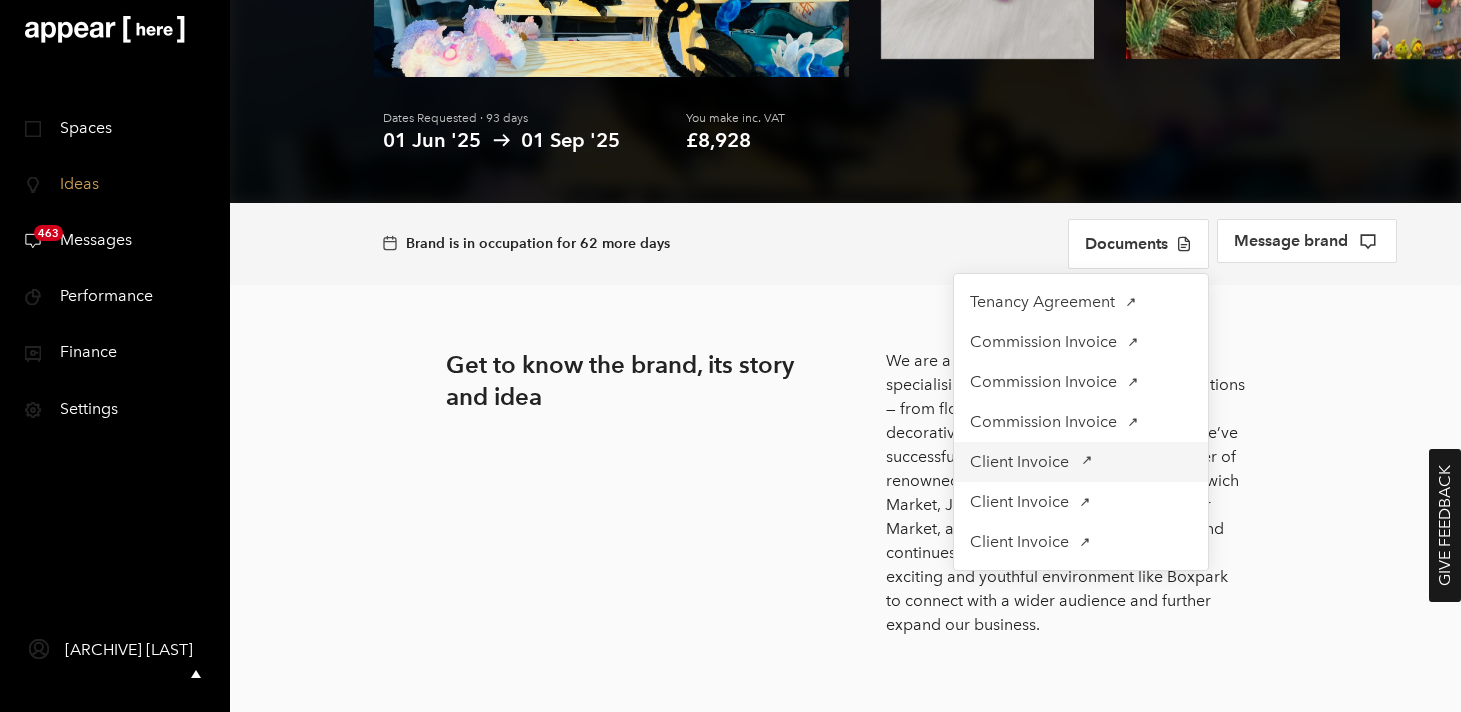 click on "Client Invoice" at bounding box center (1042, 302) 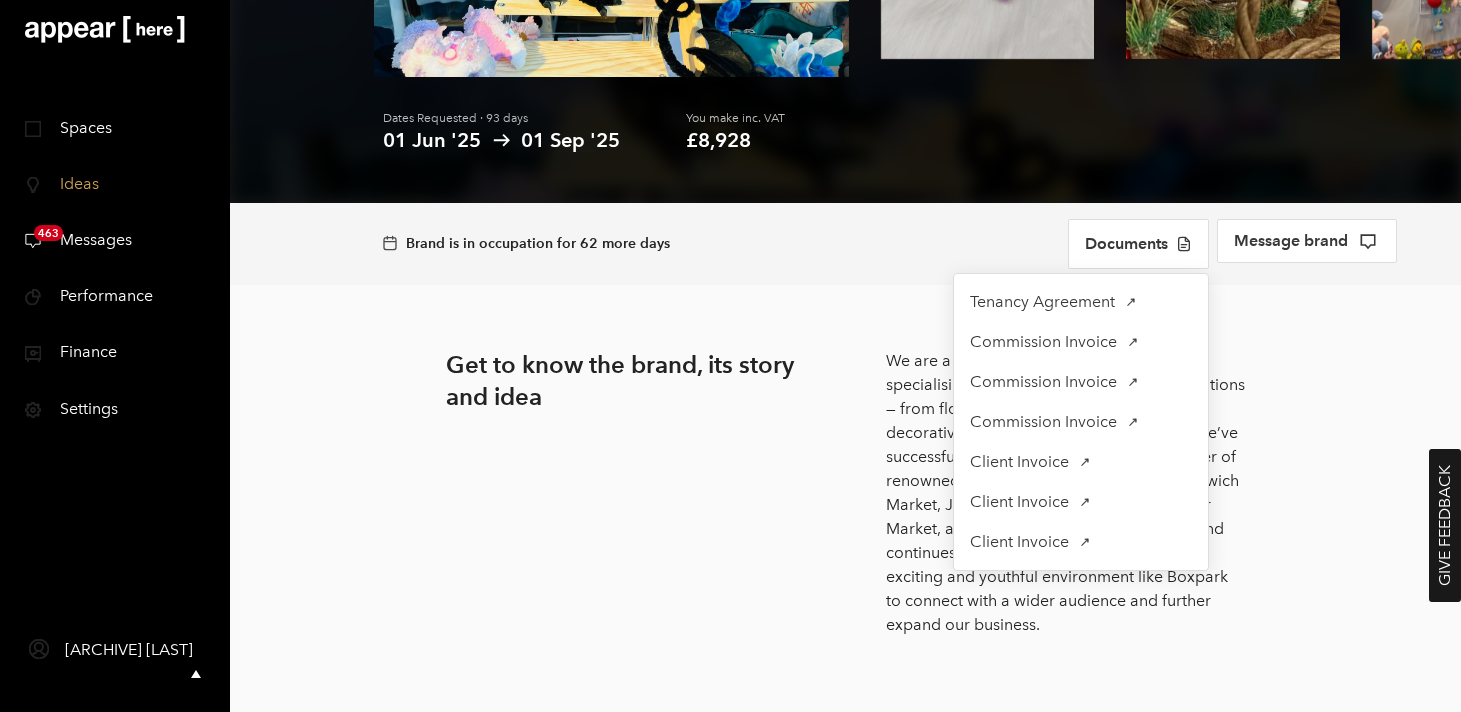 click on "icon-finance-safe
Finance" at bounding box center (115, 352) 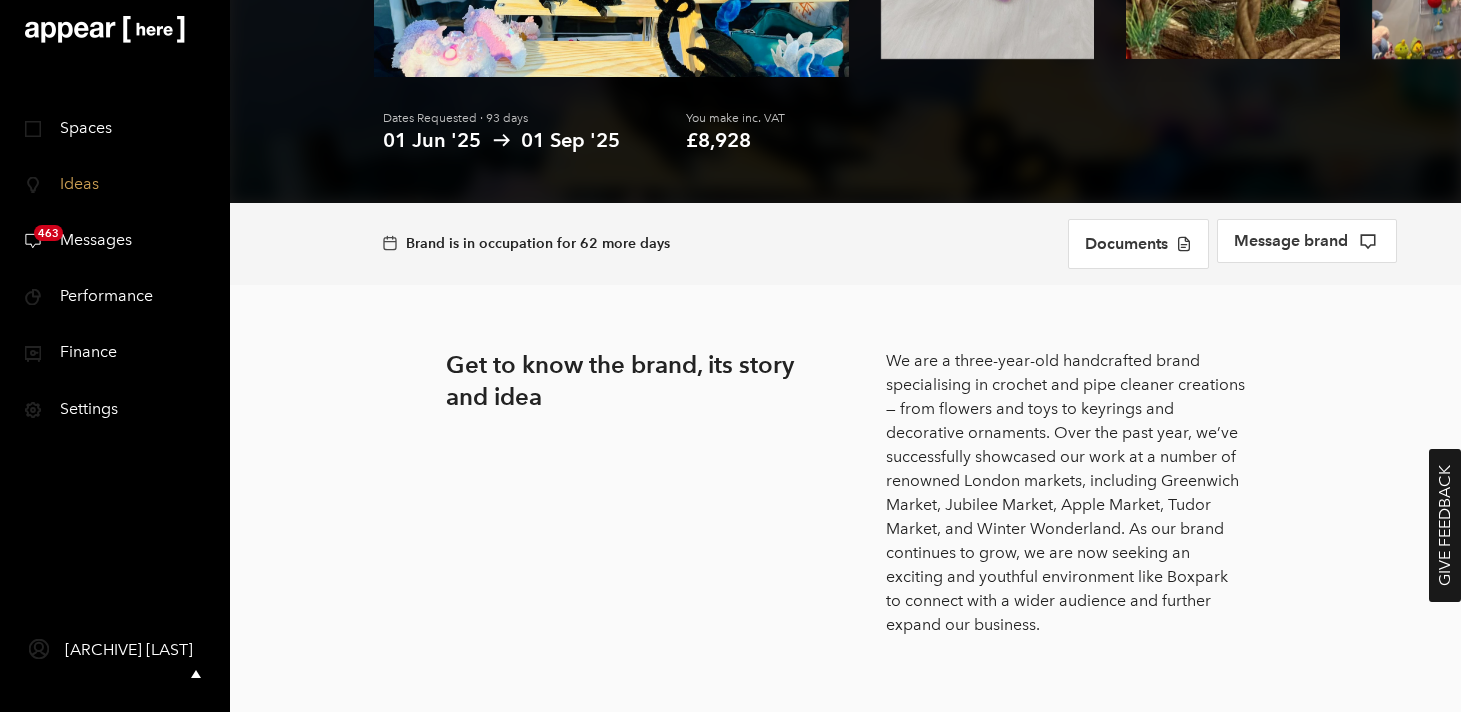 click on "icon-finance-safe
Finance" at bounding box center (115, 352) 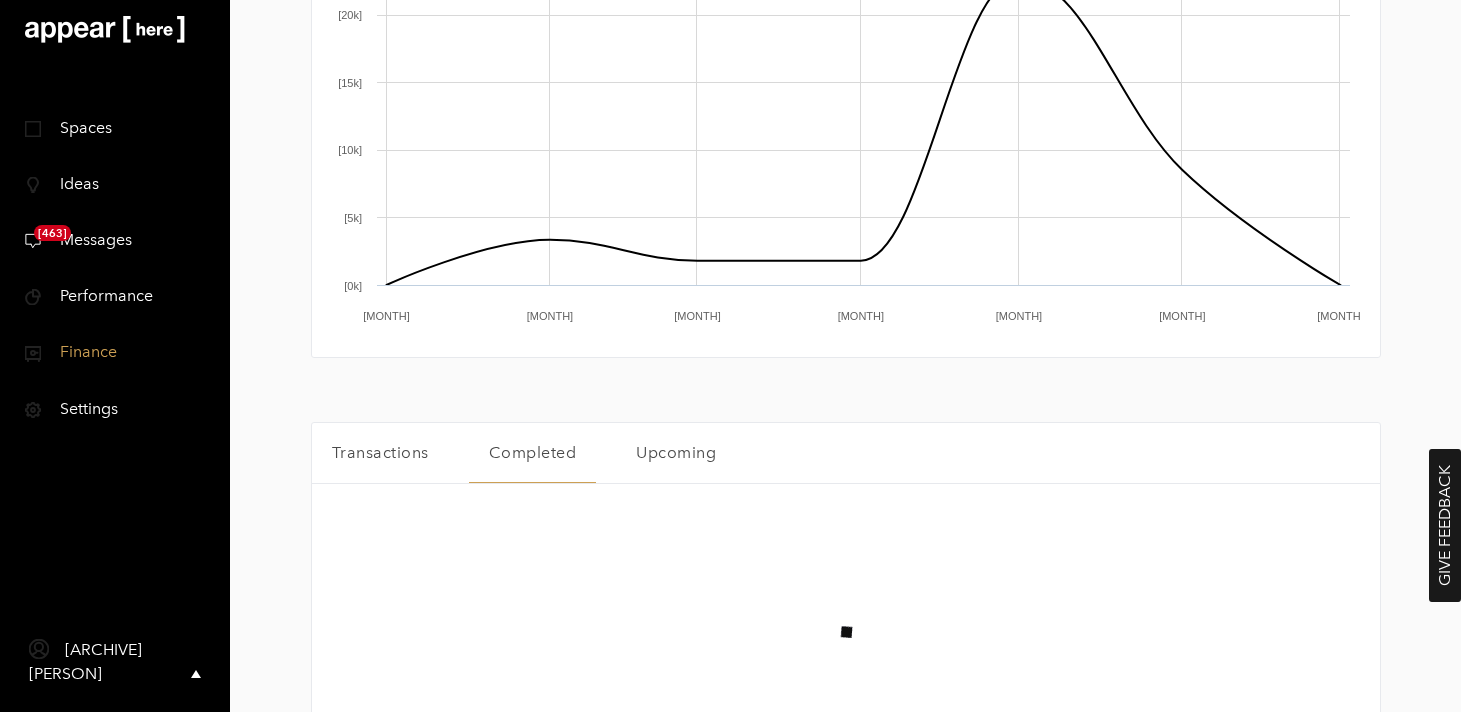 scroll, scrollTop: 416, scrollLeft: 0, axis: vertical 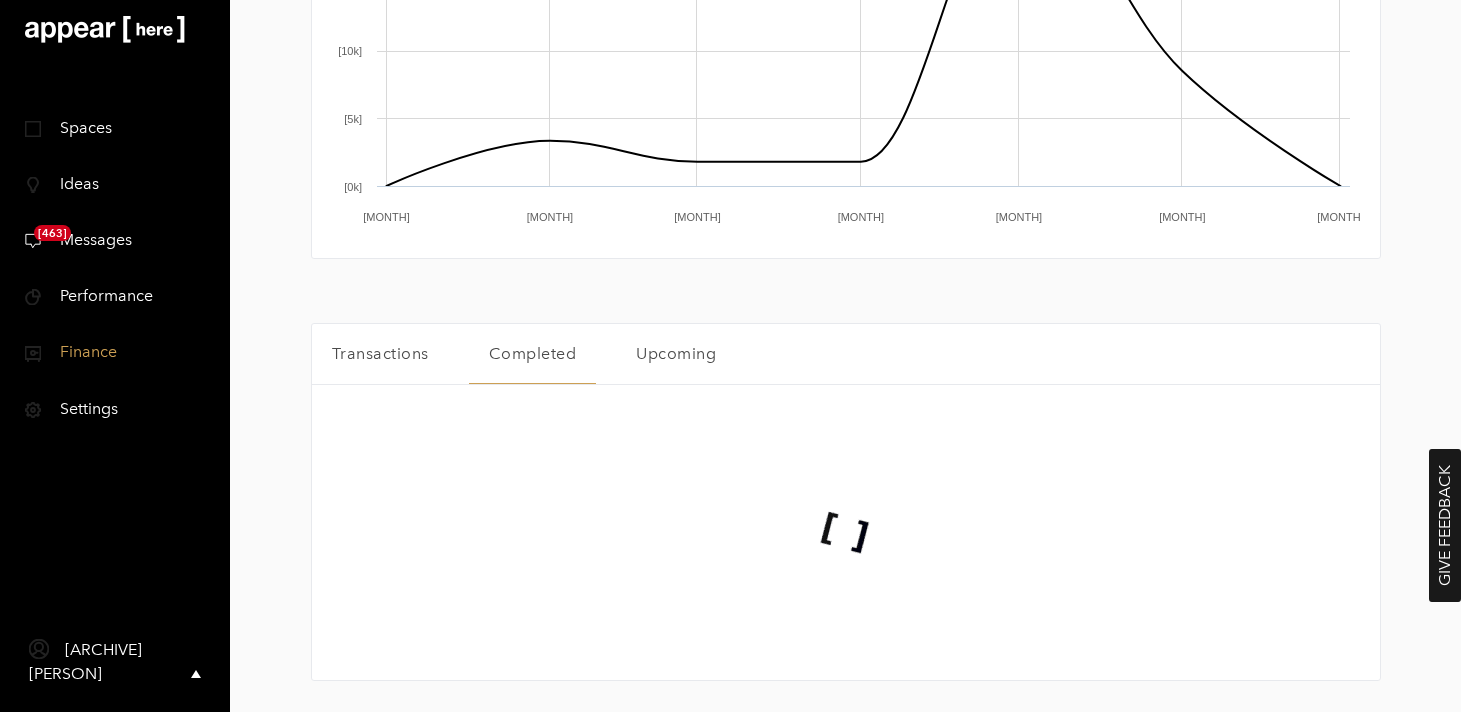 click on "Transactions" at bounding box center (380, 353) 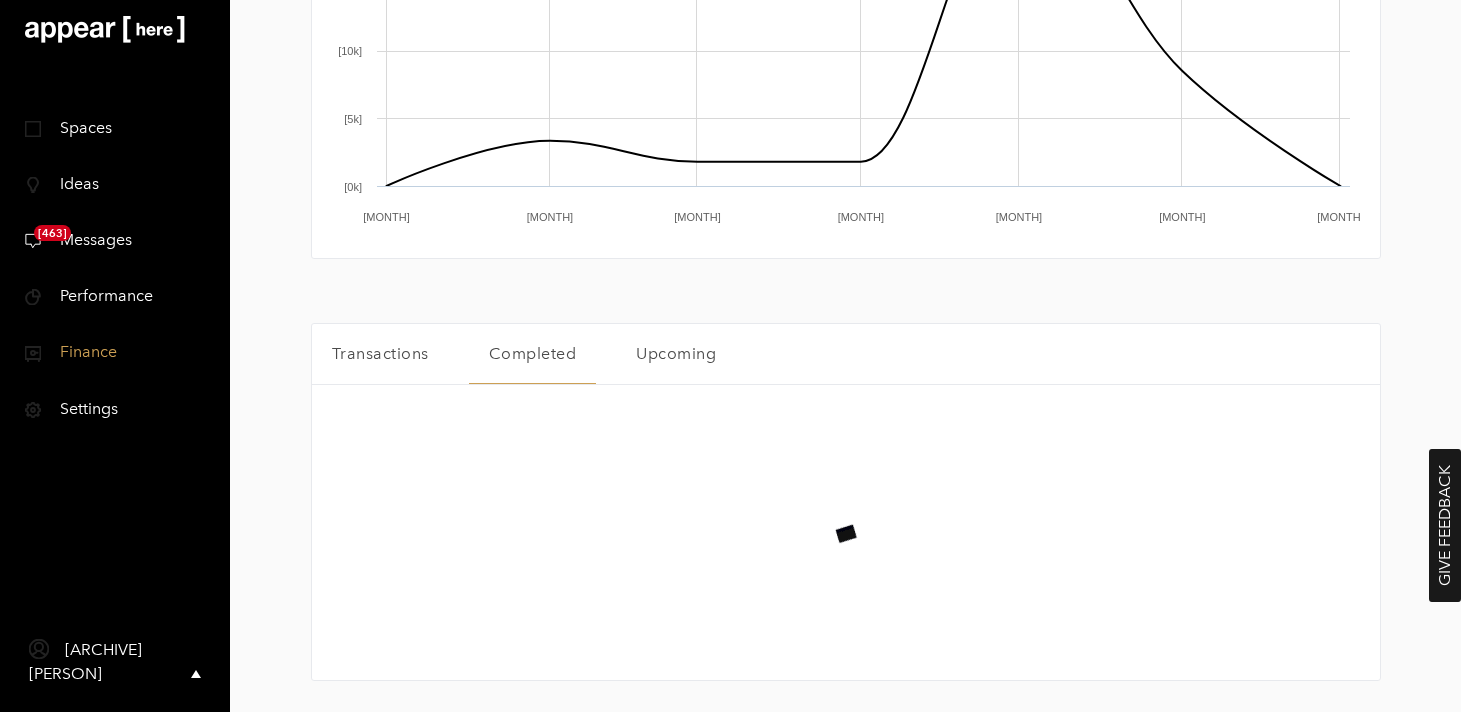 click on "Transactions" at bounding box center [380, 353] 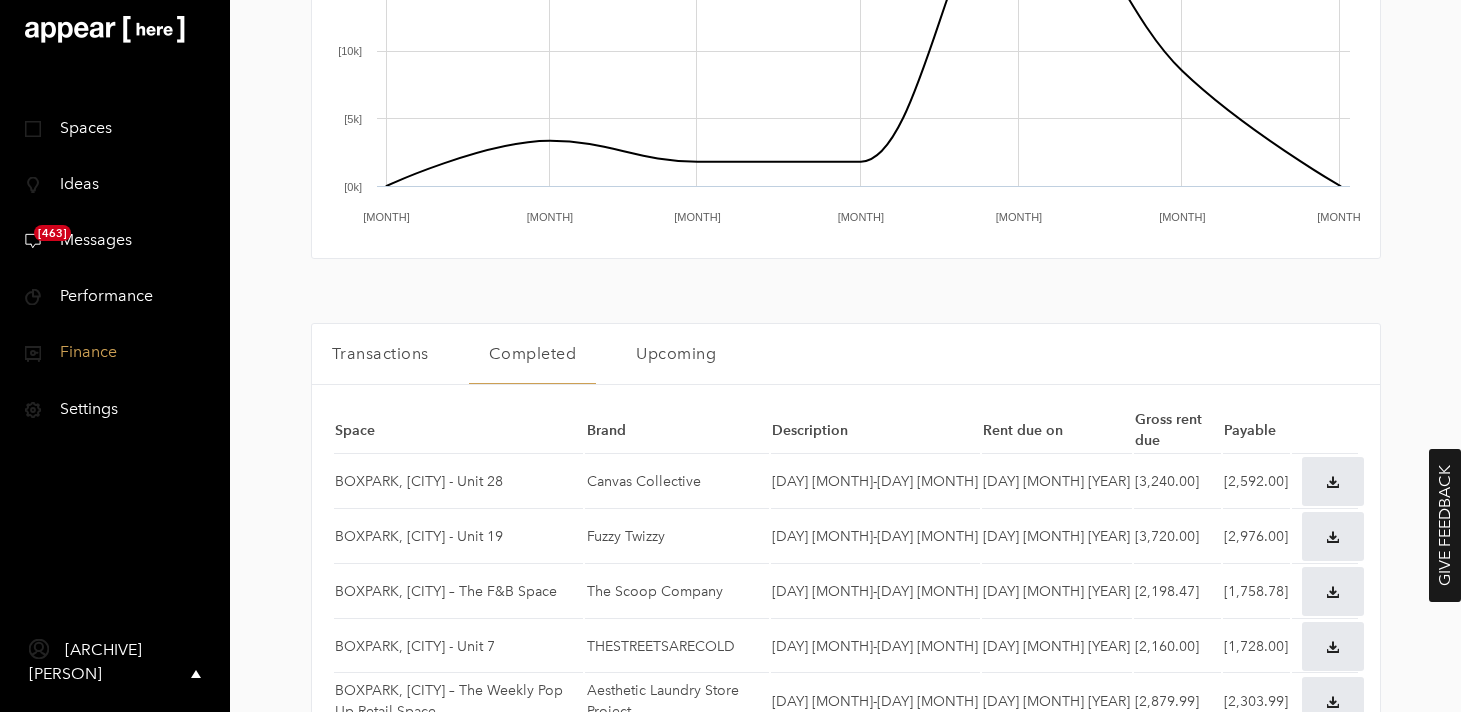 scroll, scrollTop: 2, scrollLeft: 0, axis: vertical 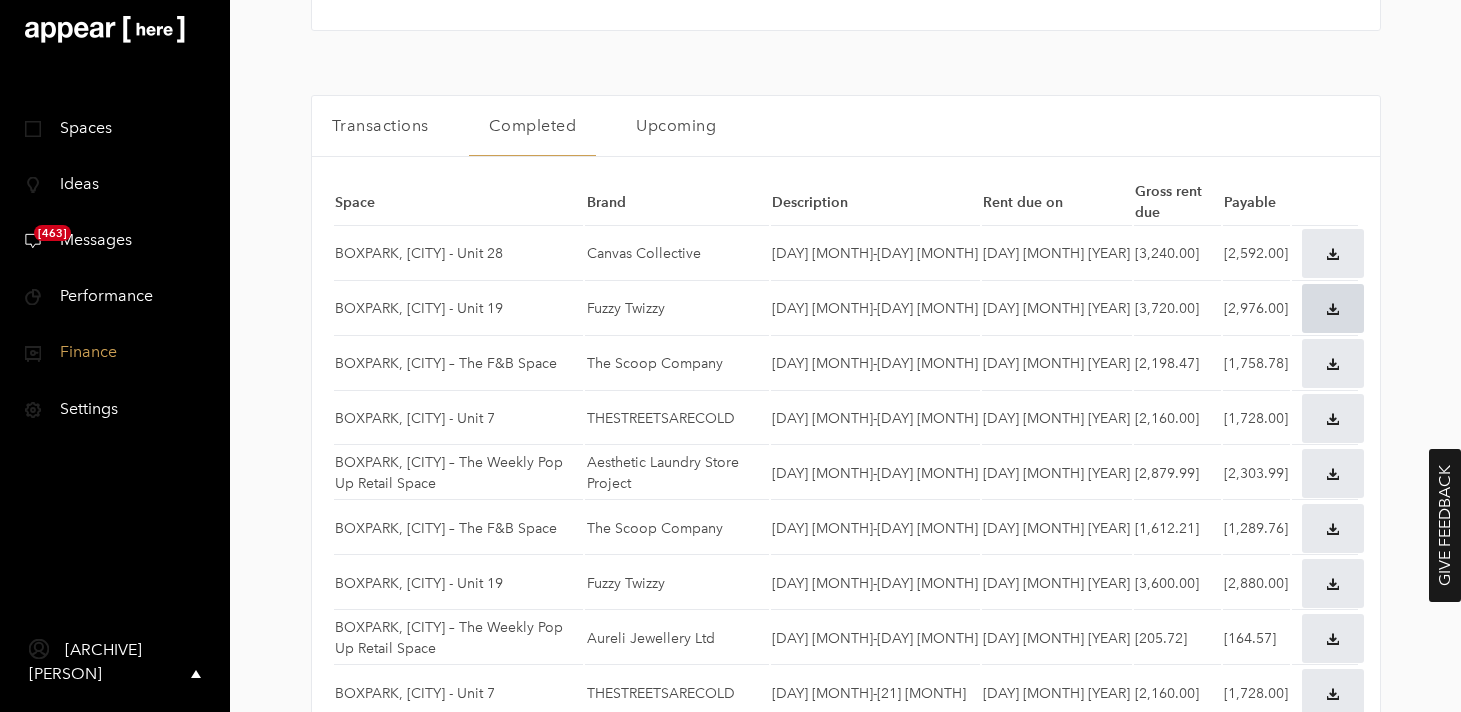 click on "icon-download" at bounding box center [1333, 253] 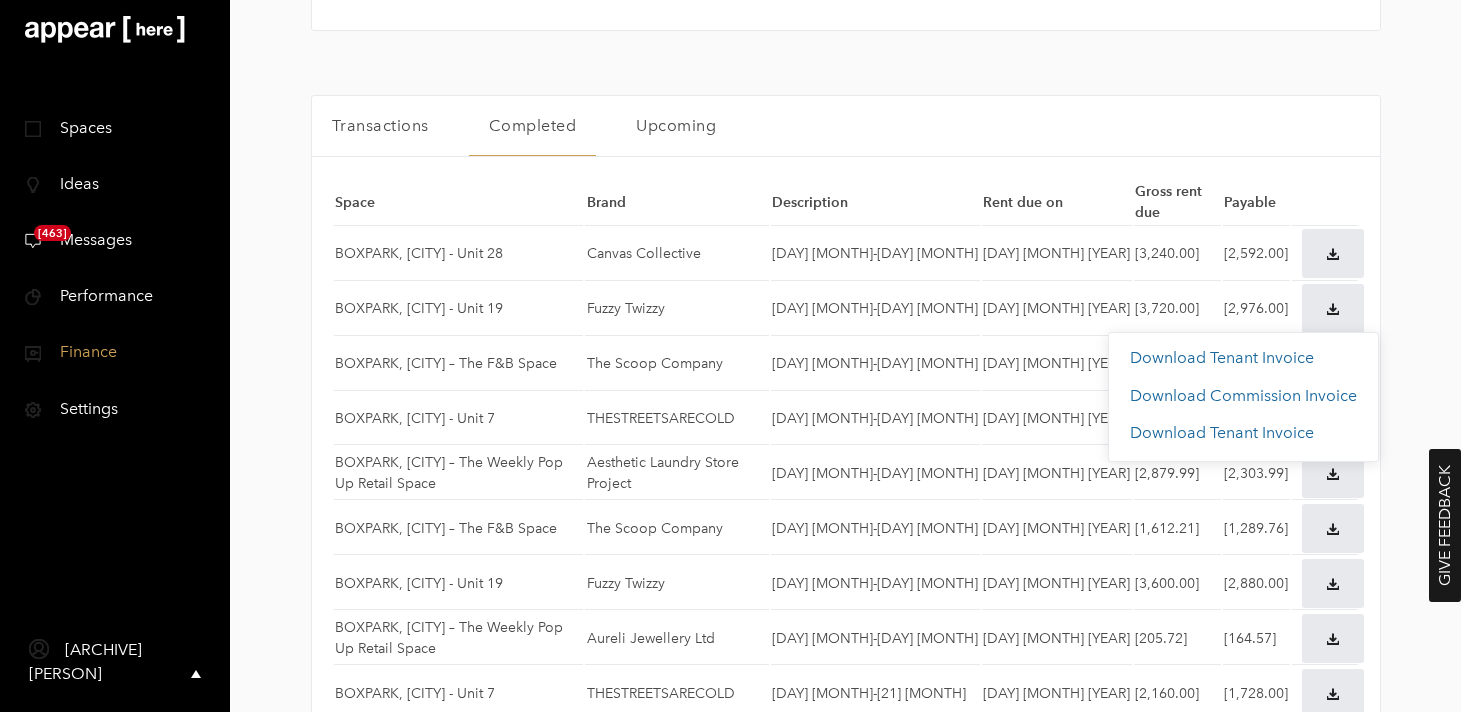 click on "Download Tenant Invoice" at bounding box center (1222, 357) 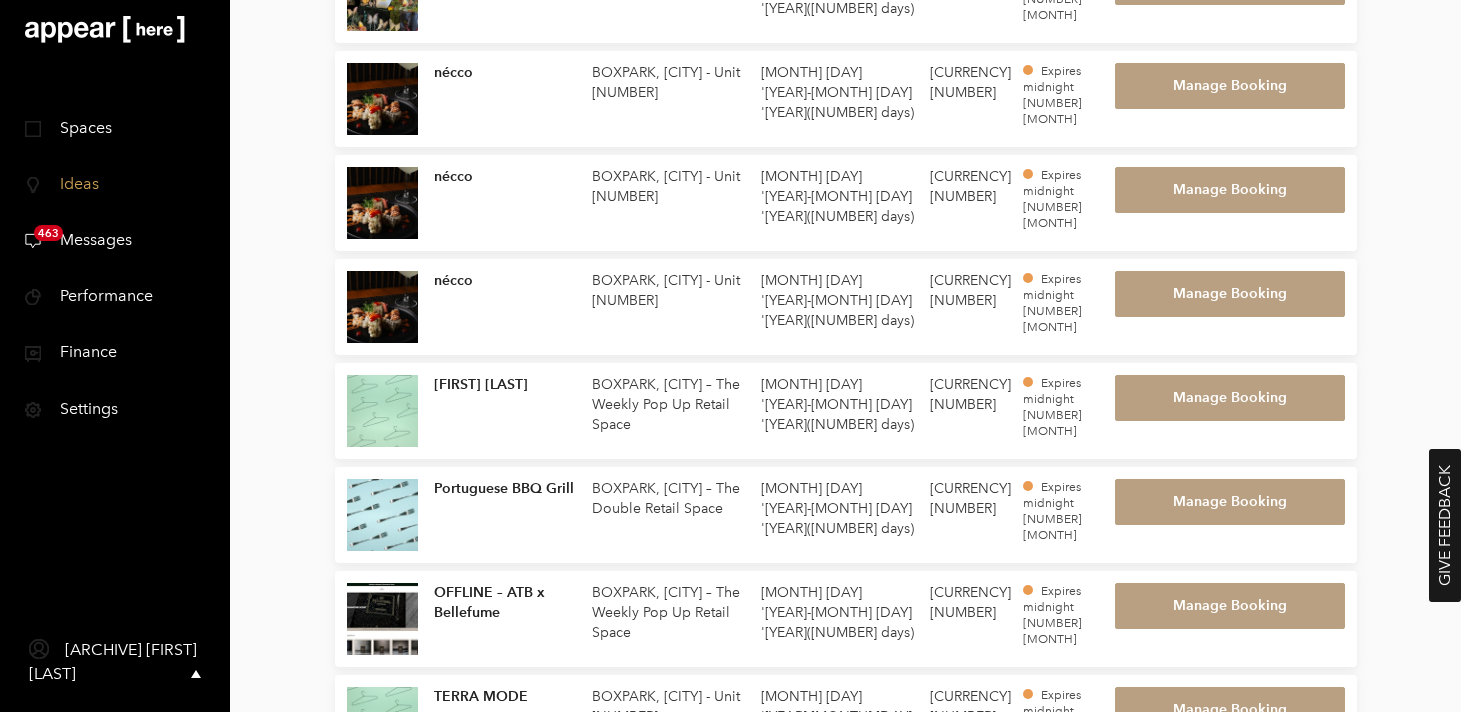 scroll, scrollTop: 0, scrollLeft: 0, axis: both 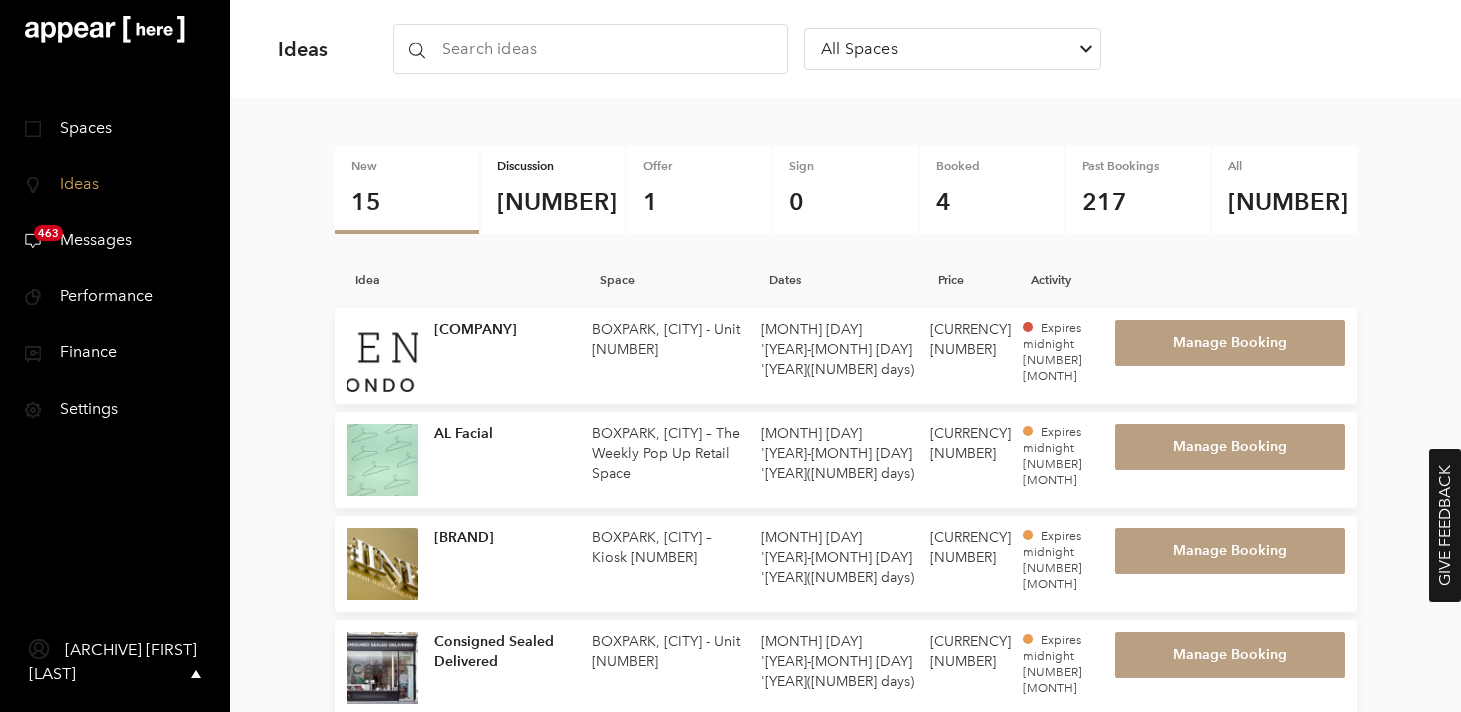 click on "Discussion 33" at bounding box center (553, 190) 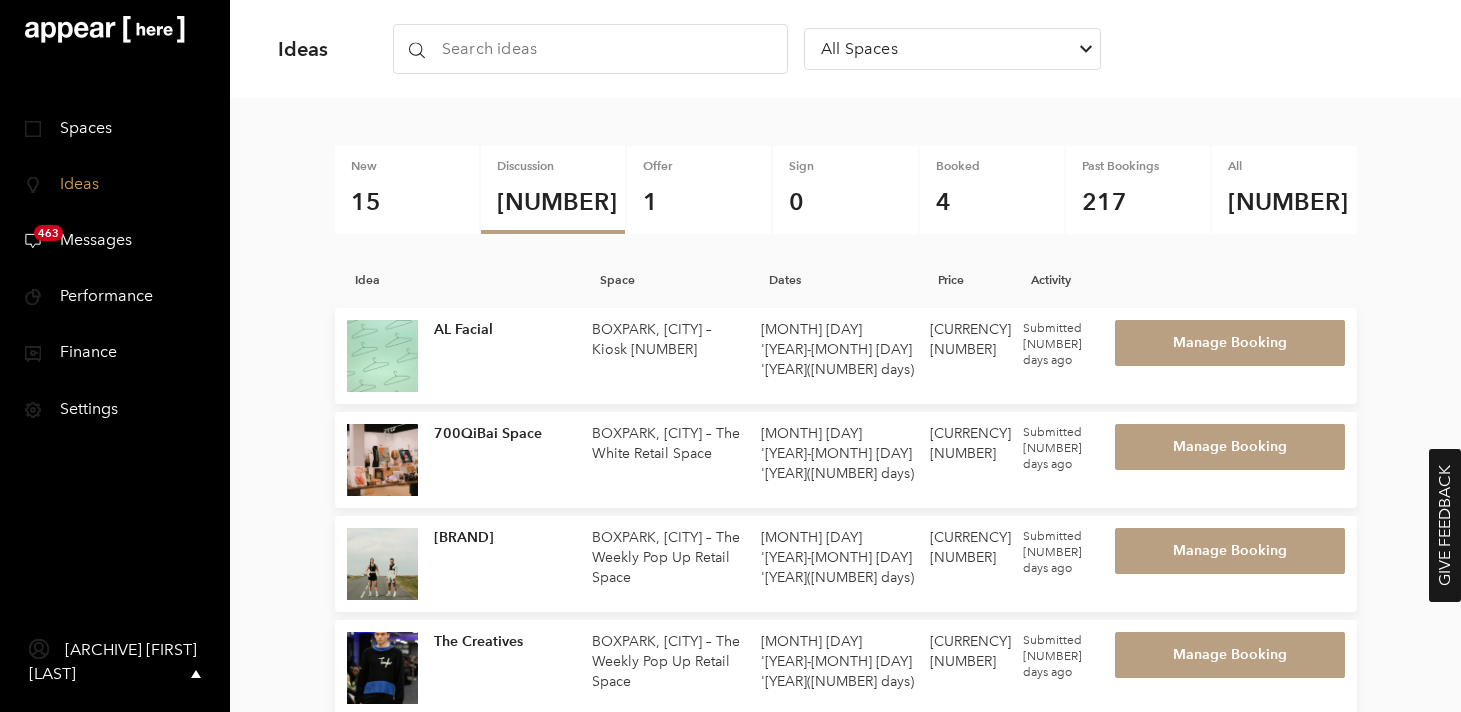 click at bounding box center (590, 49) 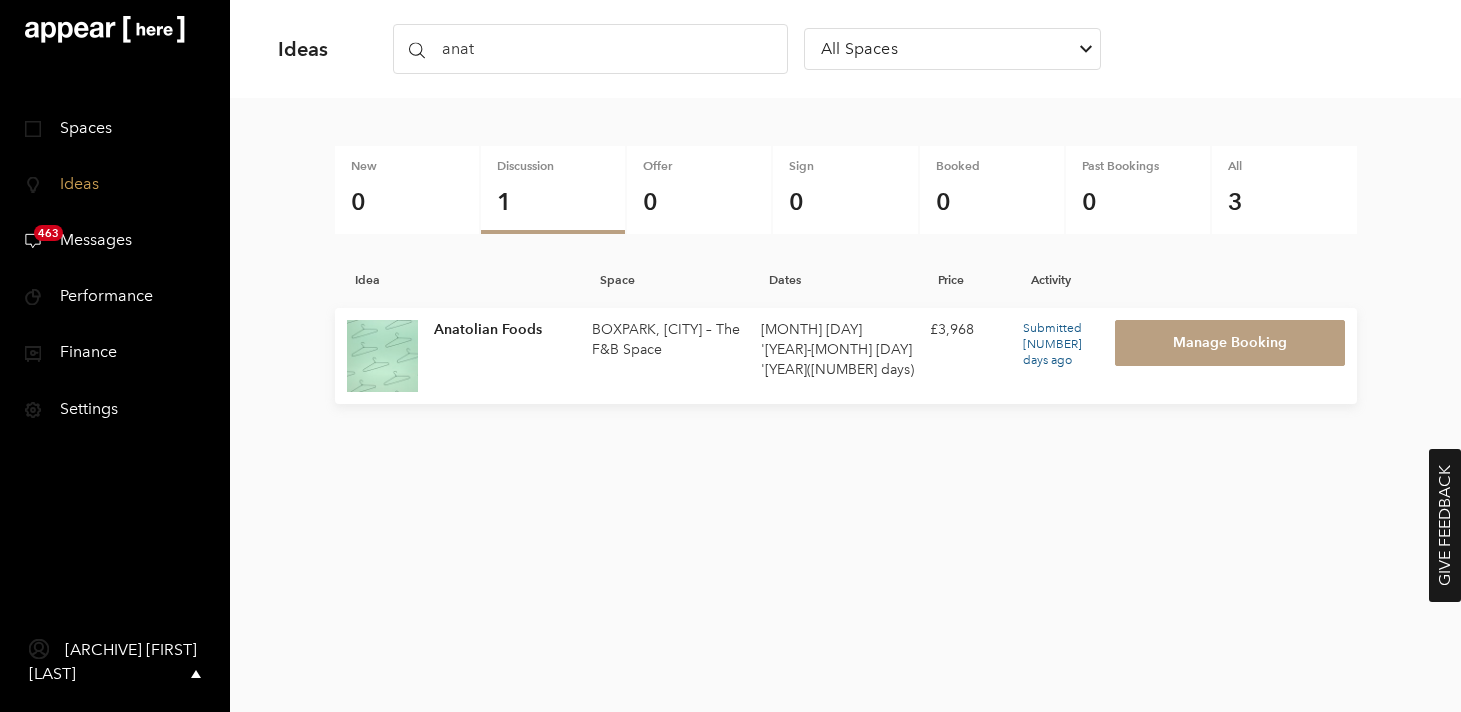 type on "anat" 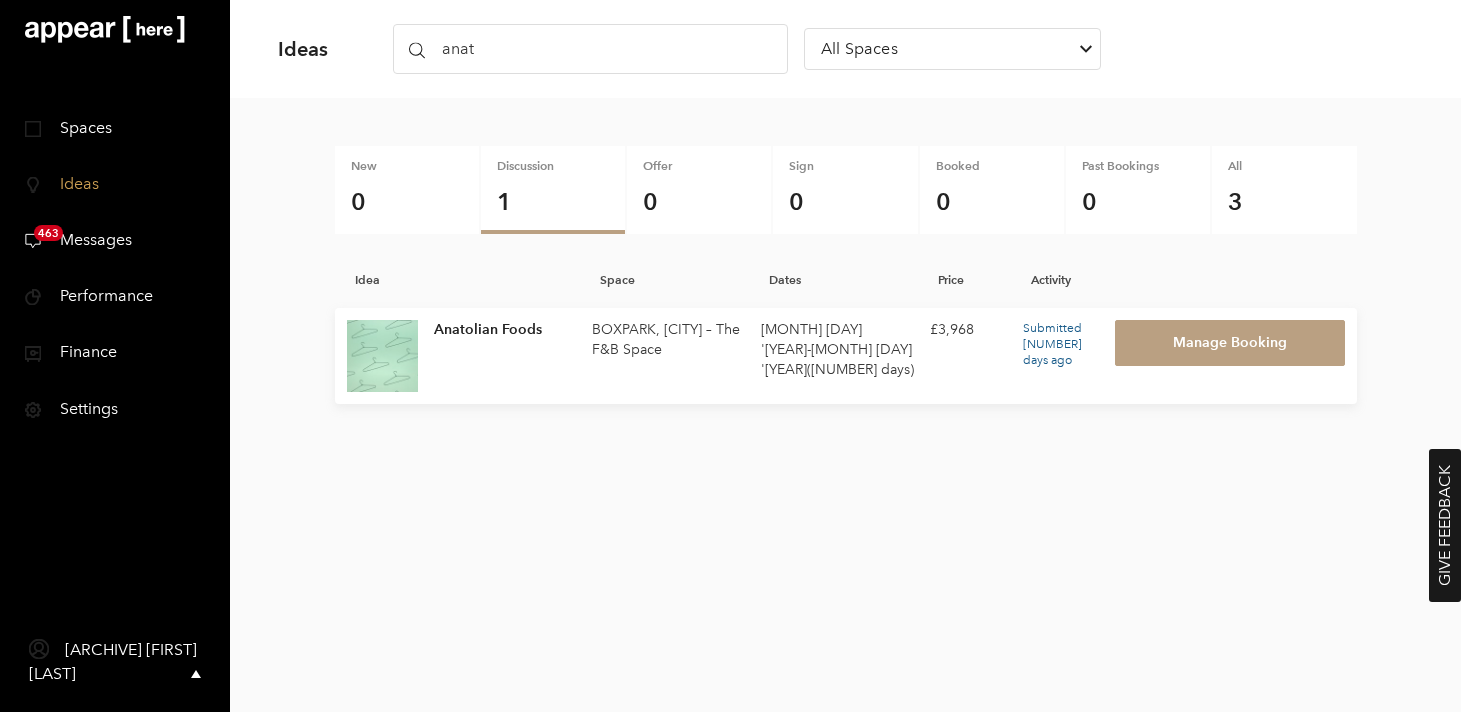 click on "[MONTH] [DAY] '[YEAR] - [MONTH] [DAY] '[YEAR] ( [NUMBER] days )" at bounding box center (837, 356) 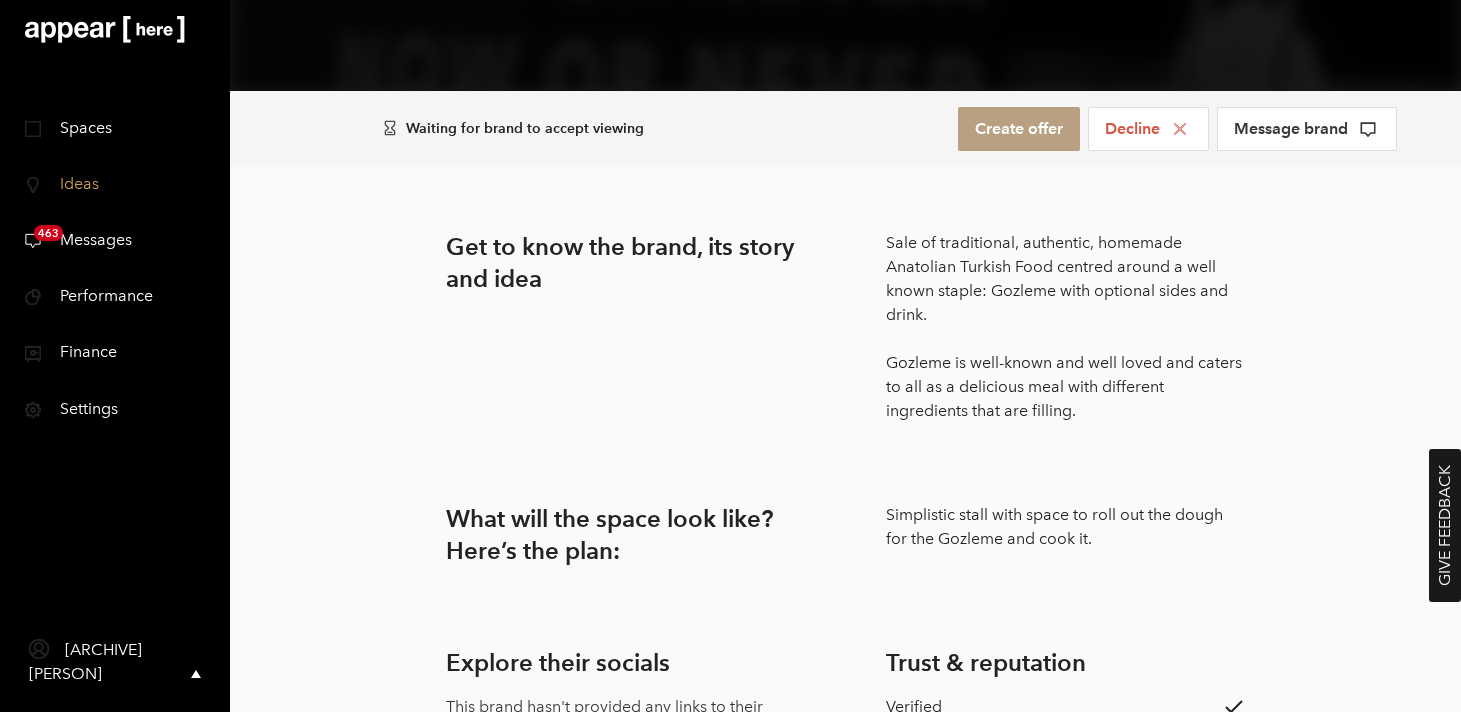 scroll, scrollTop: 391, scrollLeft: 0, axis: vertical 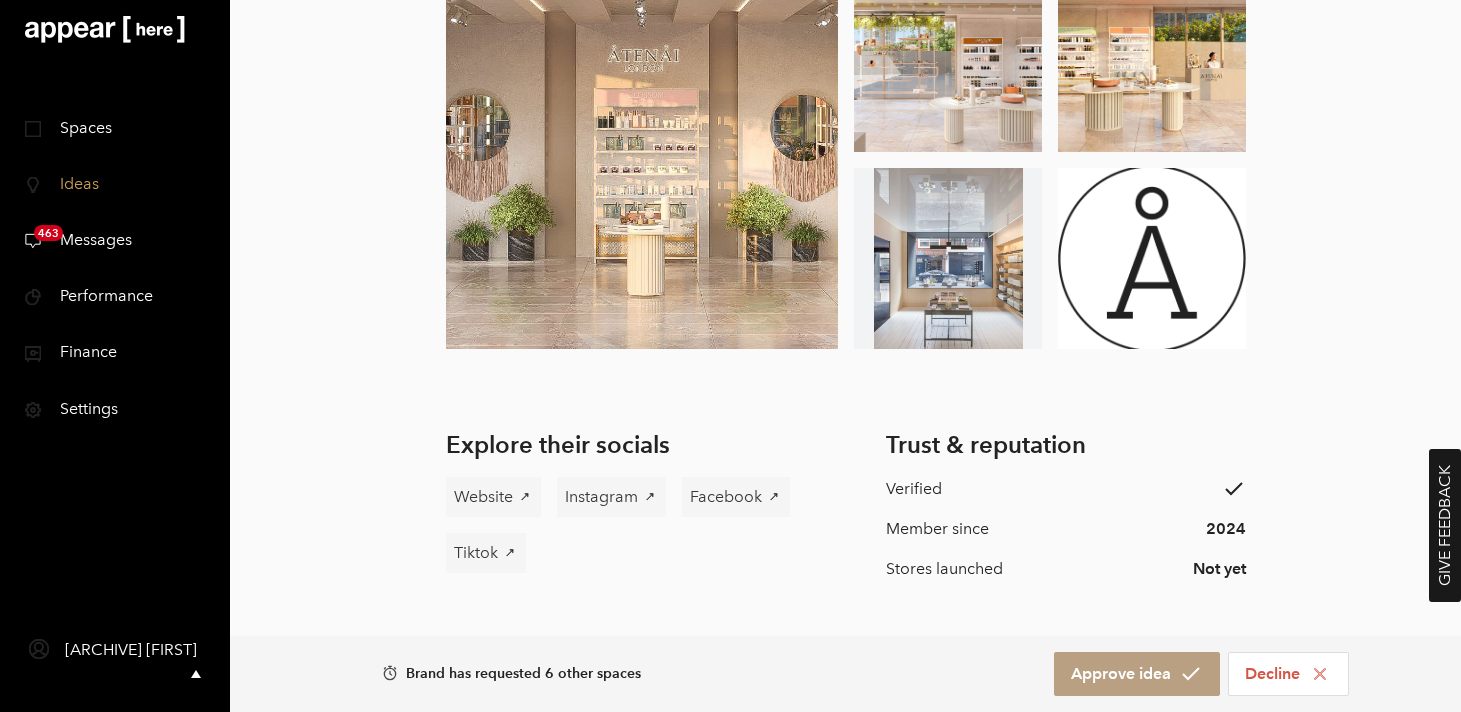 click at bounding box center [642, 159] 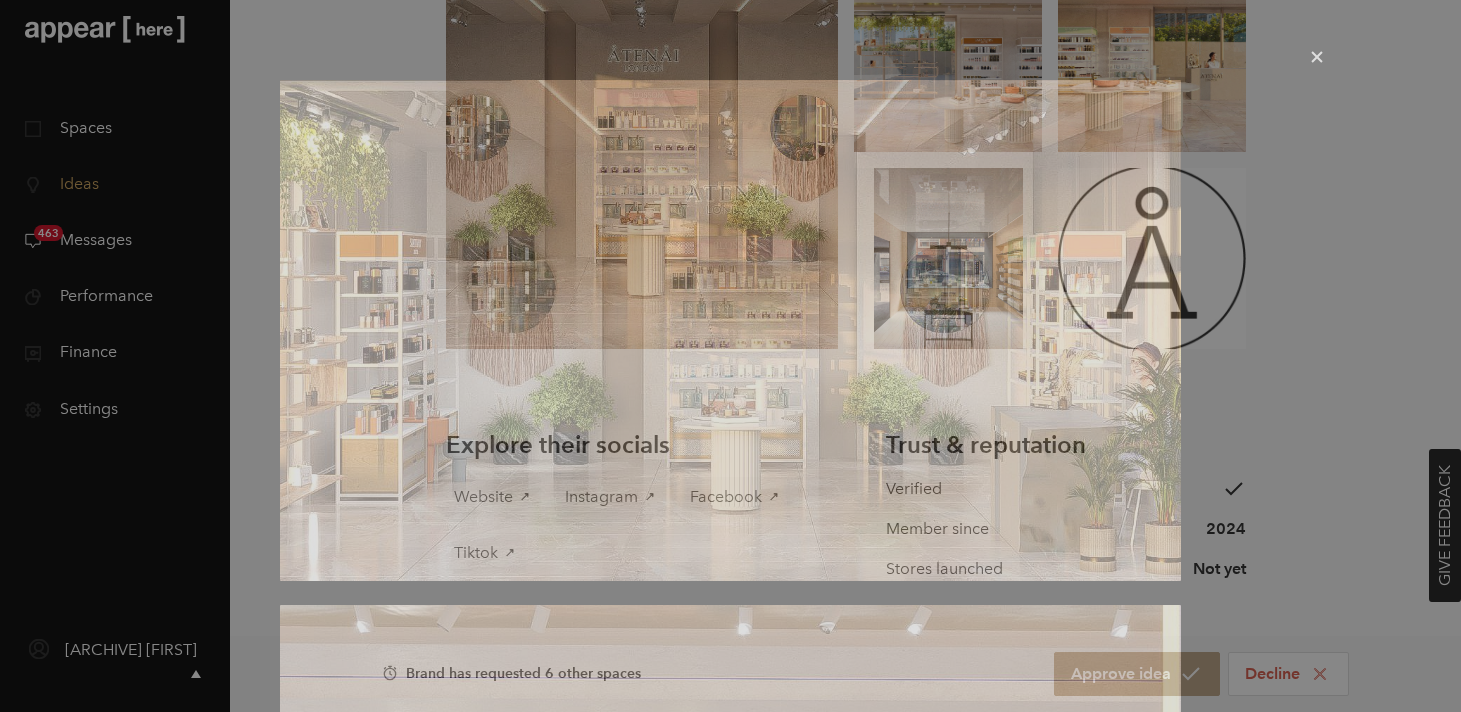 click at bounding box center (730, 356) 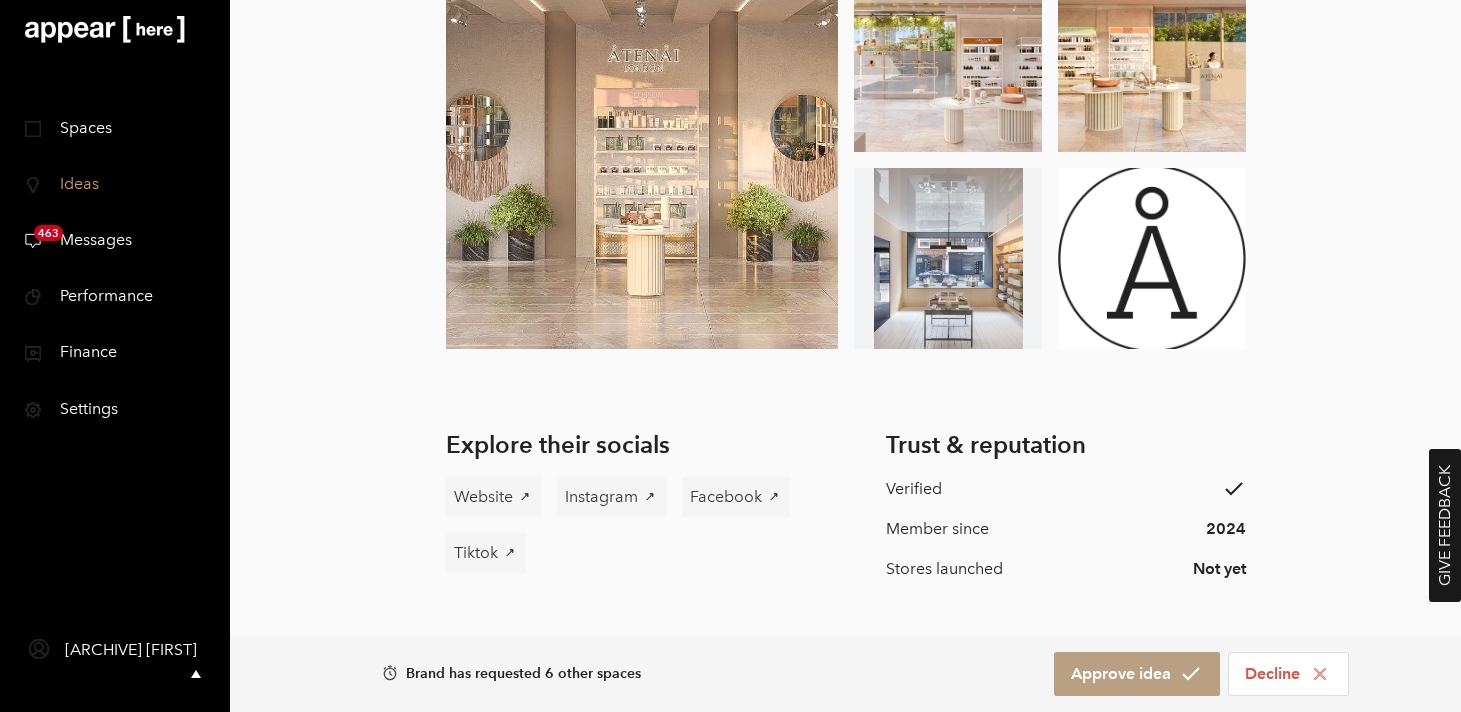click at bounding box center (948, 259) 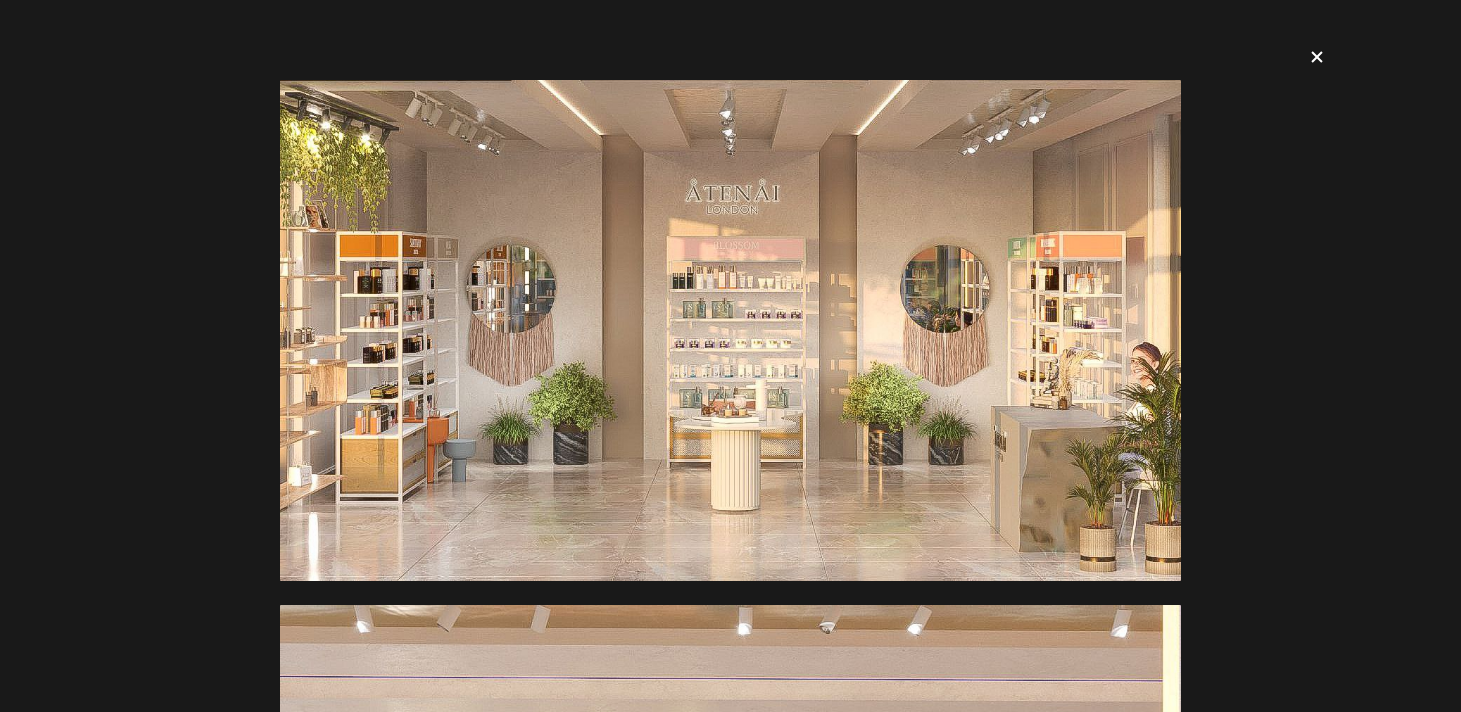 click on "icon-x" at bounding box center [1317, 57] 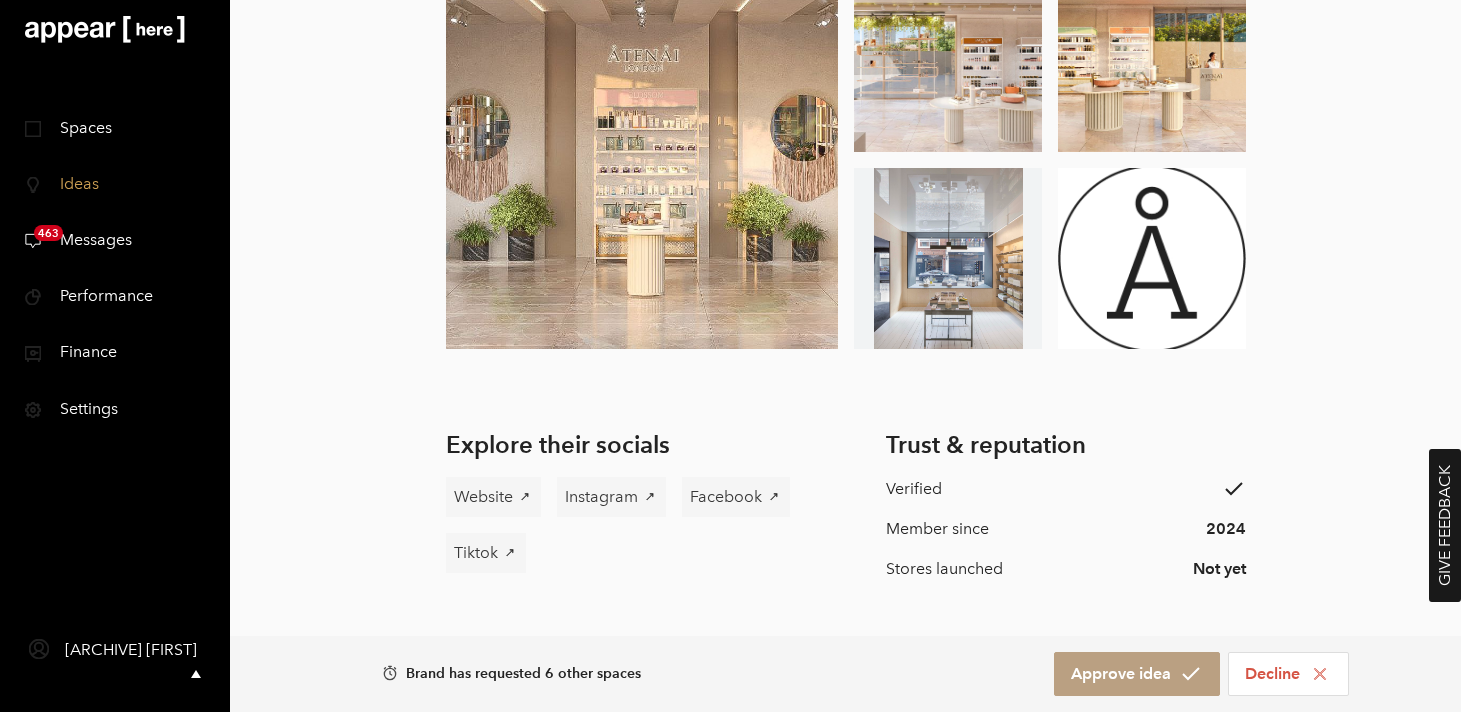 click at bounding box center [948, 61] 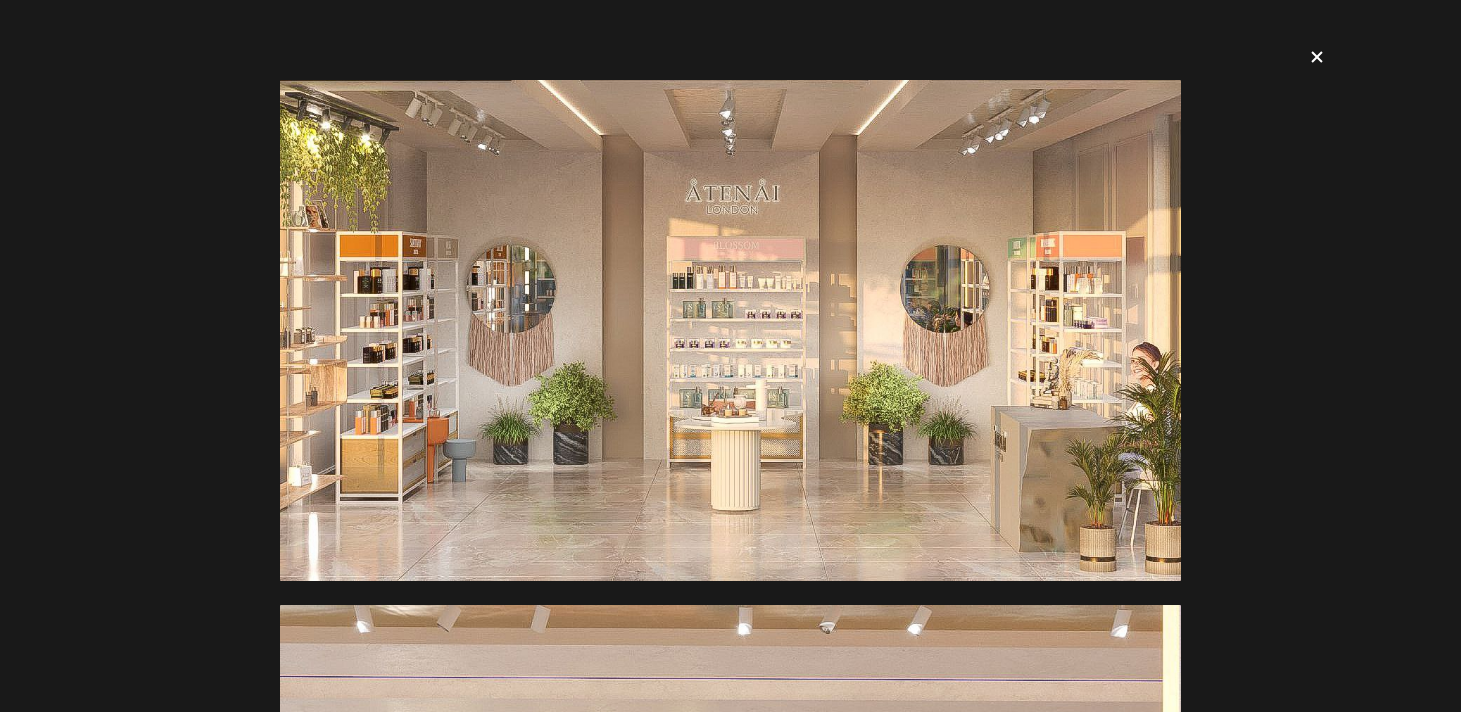 click on "icon-x" at bounding box center [1317, 56] 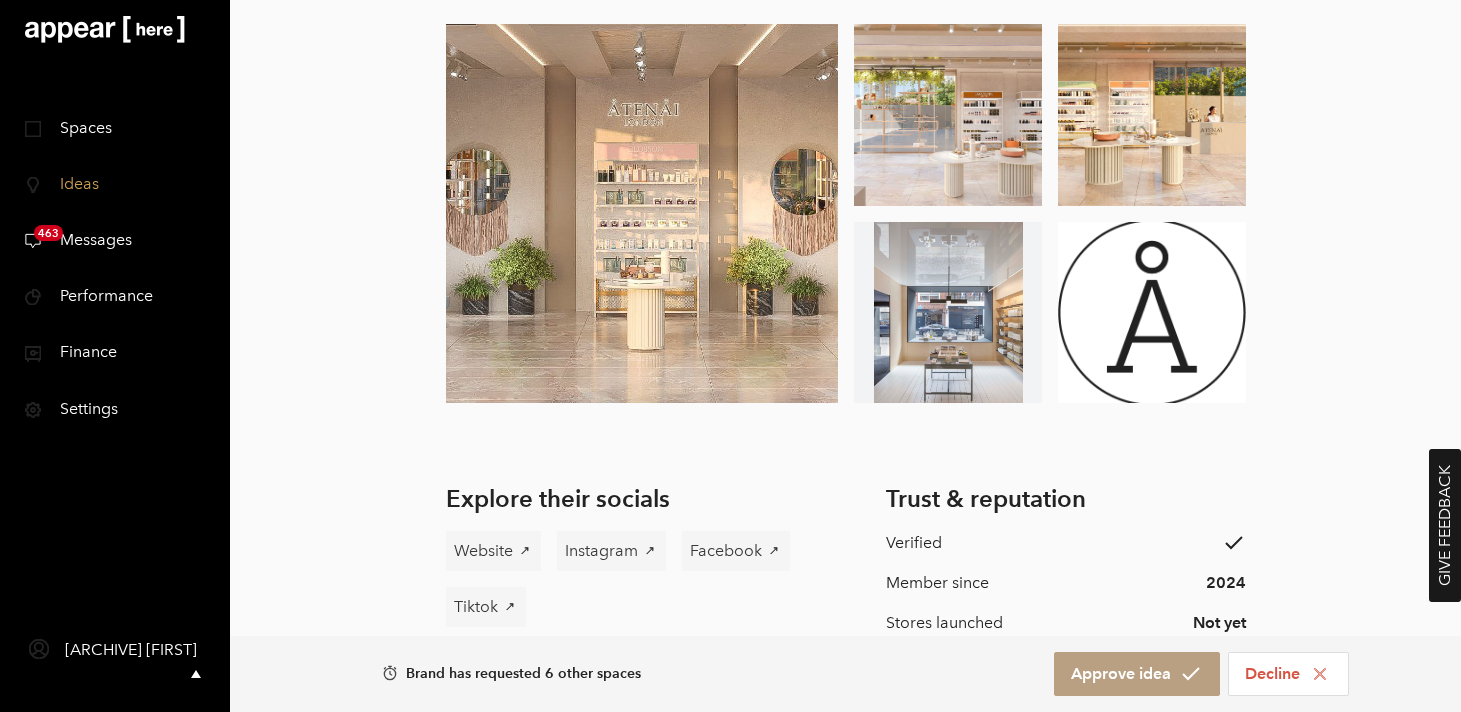 scroll, scrollTop: 2400, scrollLeft: 0, axis: vertical 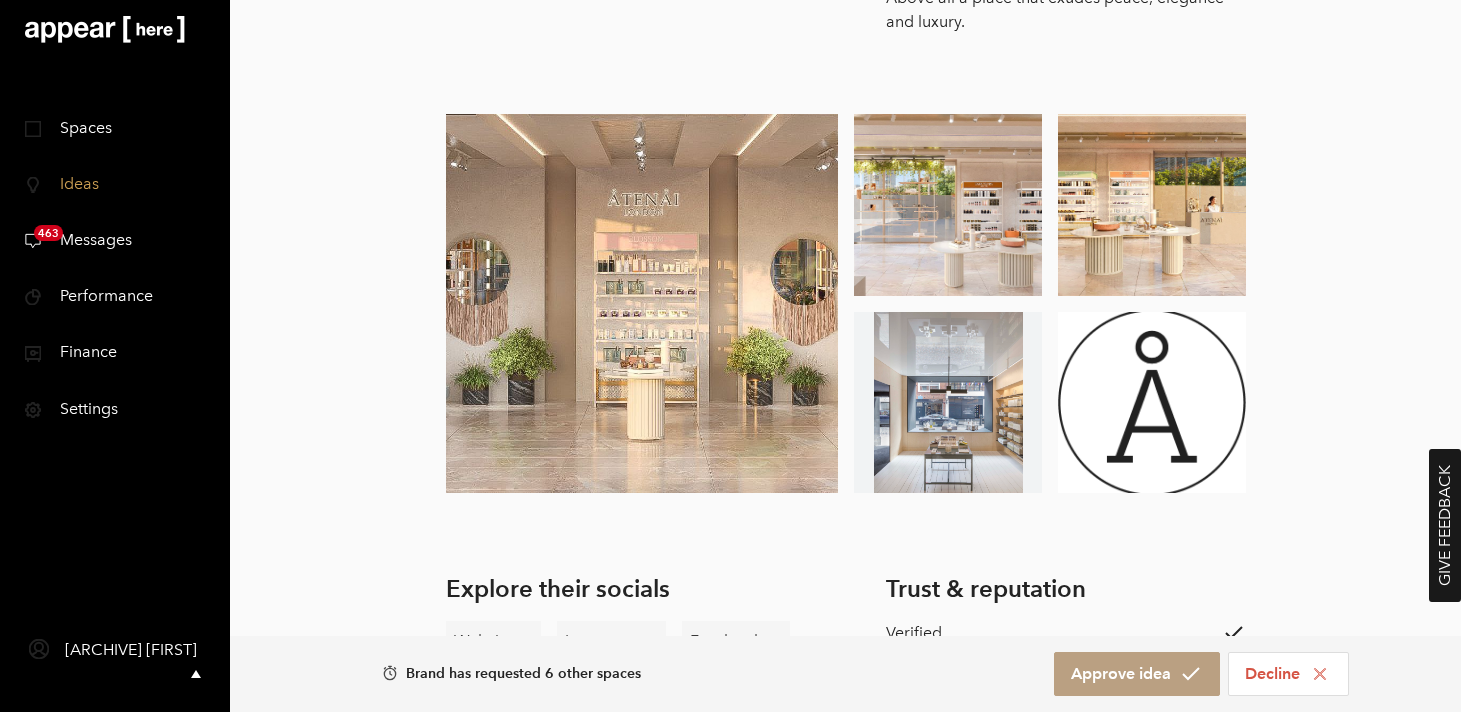 click at bounding box center [1152, 205] 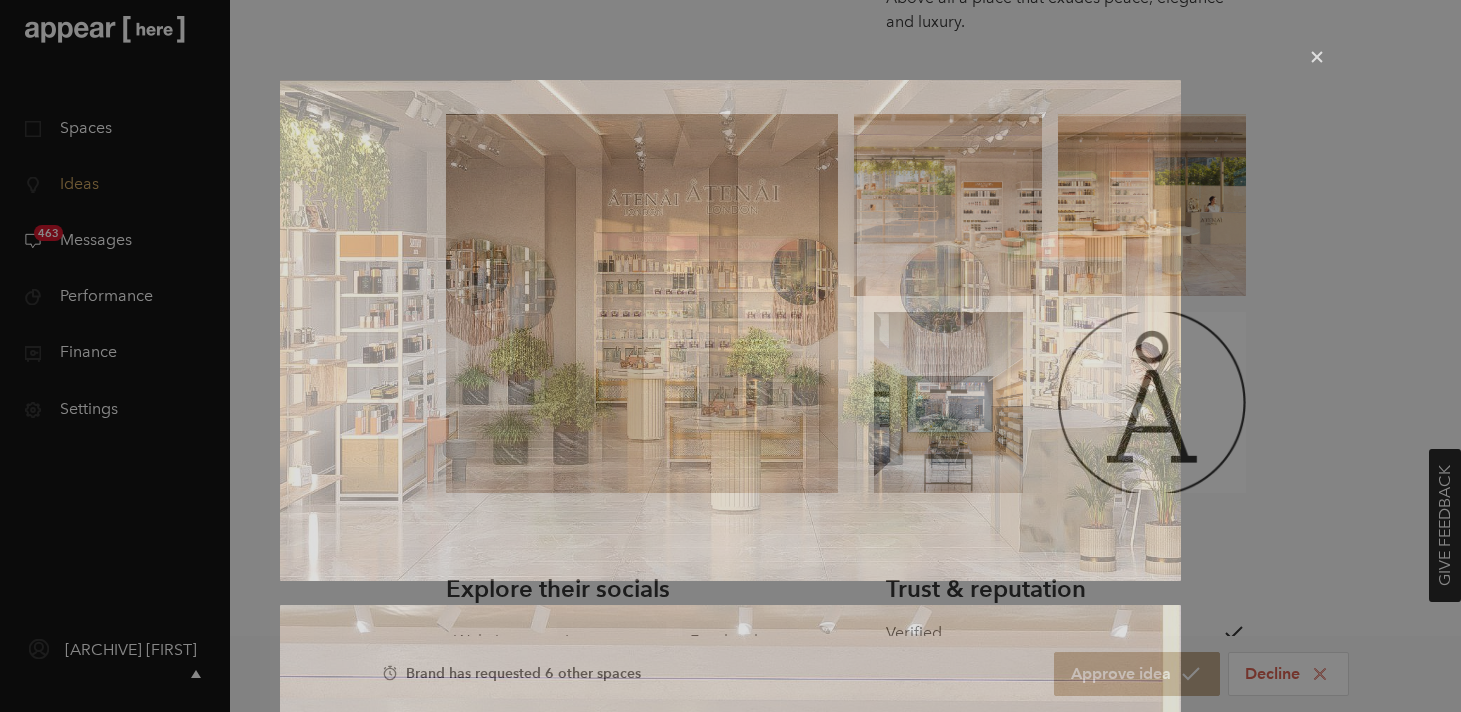click on "icon-x" at bounding box center [1317, 57] 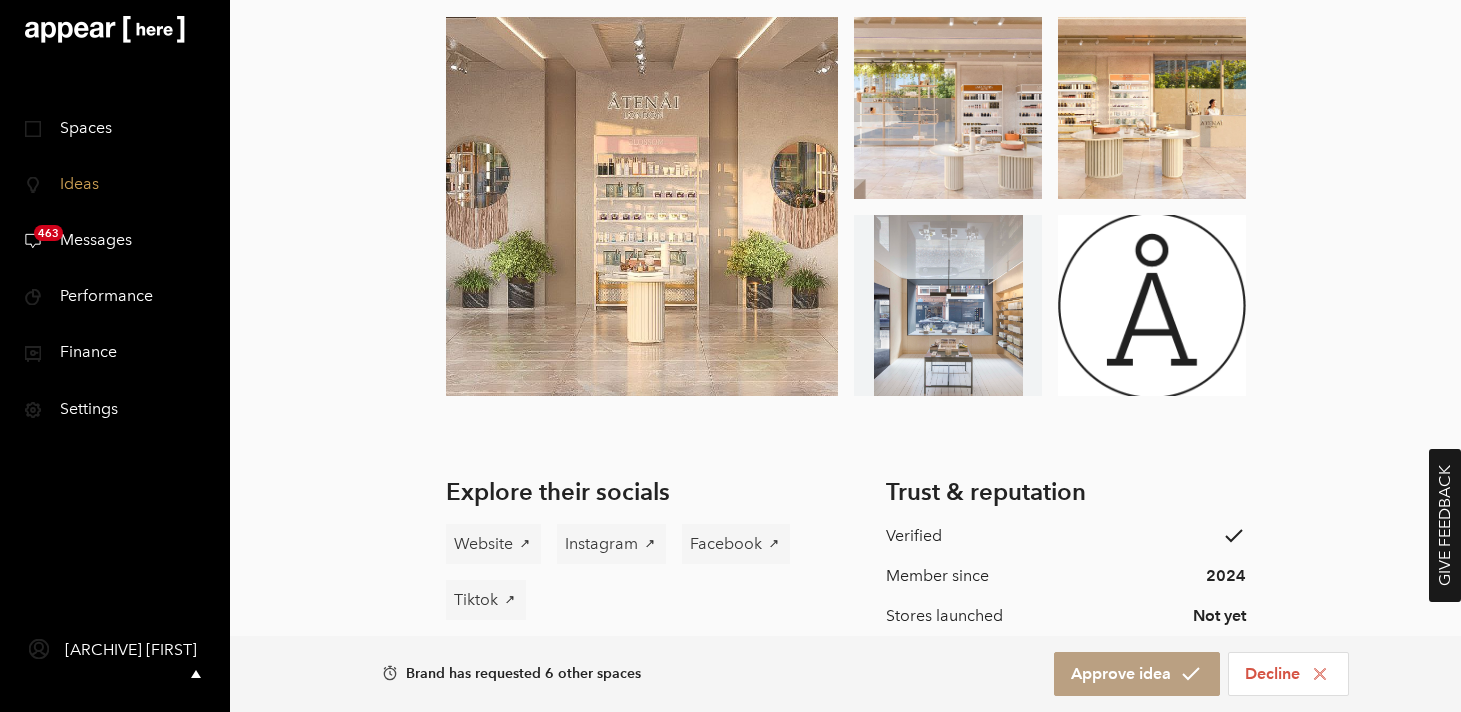 scroll, scrollTop: 2605, scrollLeft: 0, axis: vertical 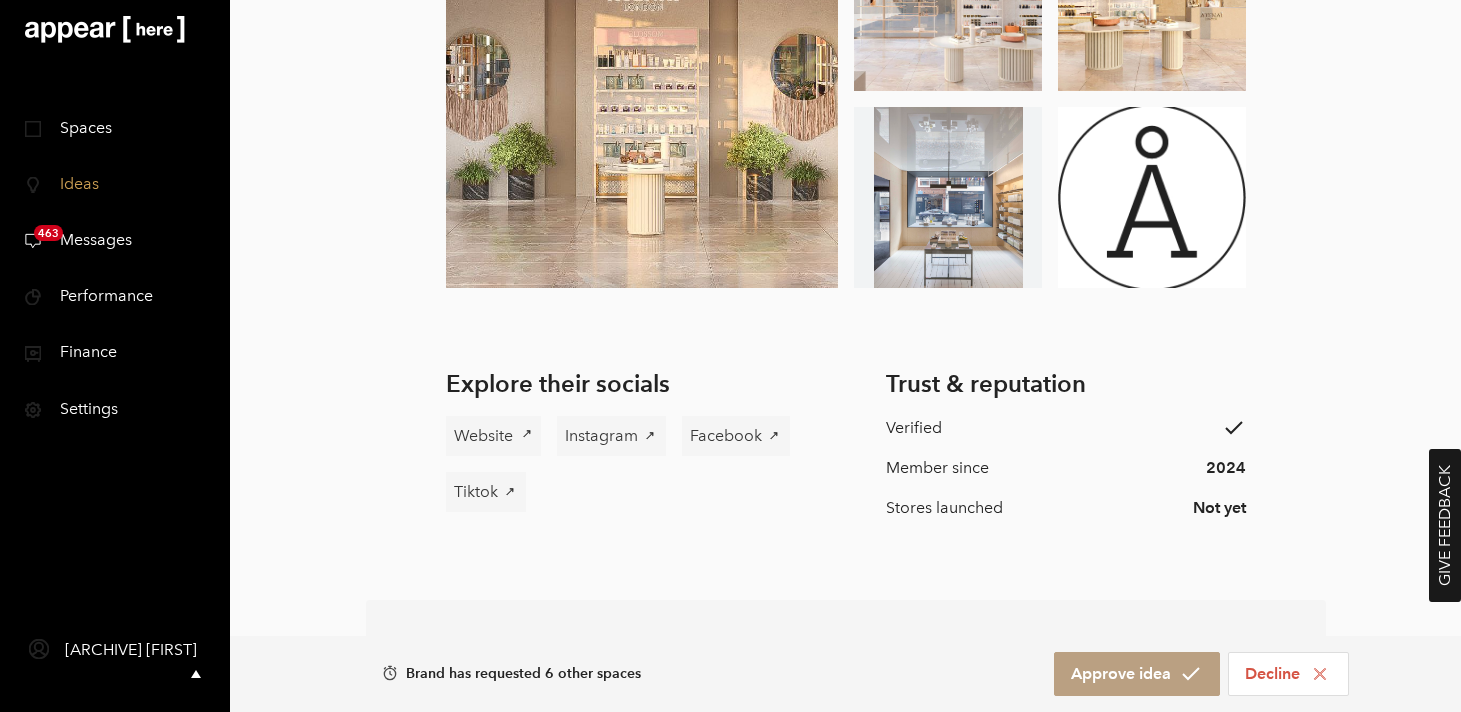 click on "Website" at bounding box center [483, 436] 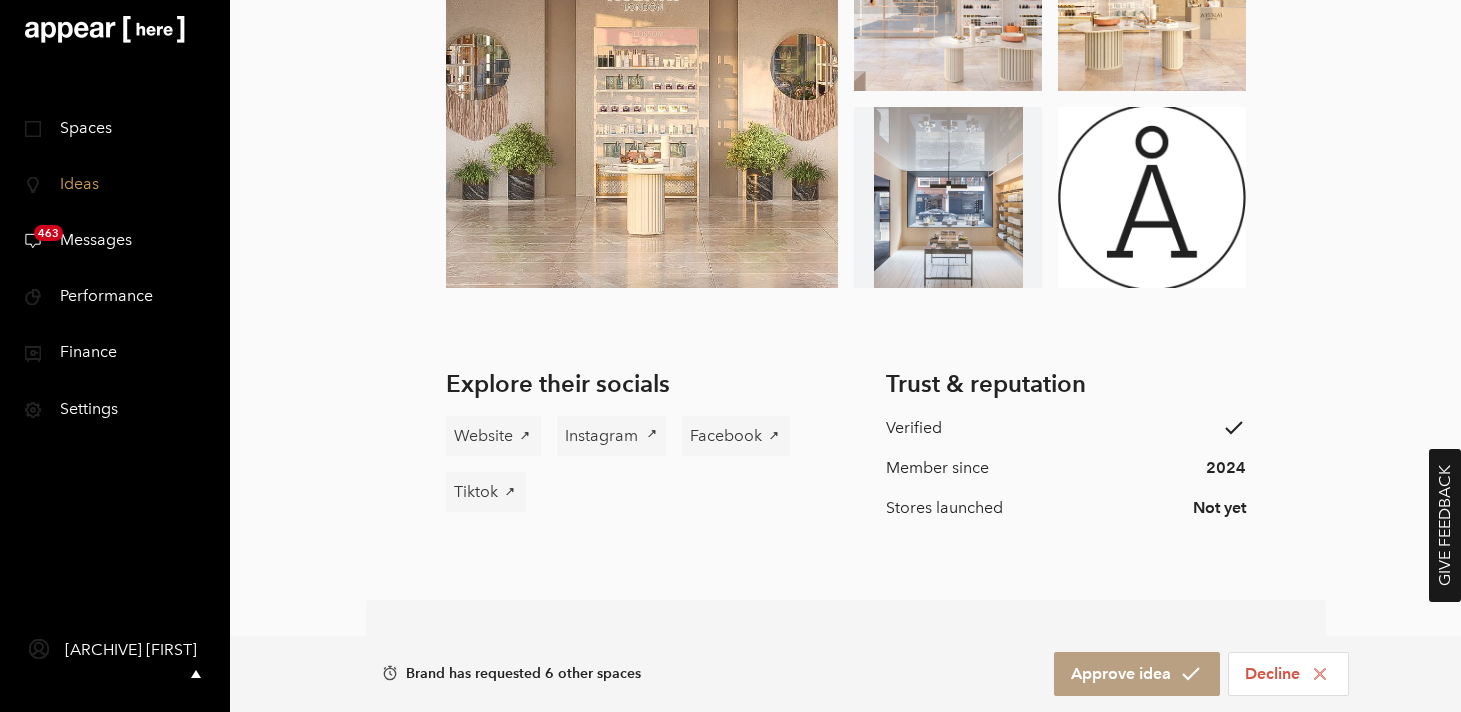click on "Instagram" at bounding box center (601, 436) 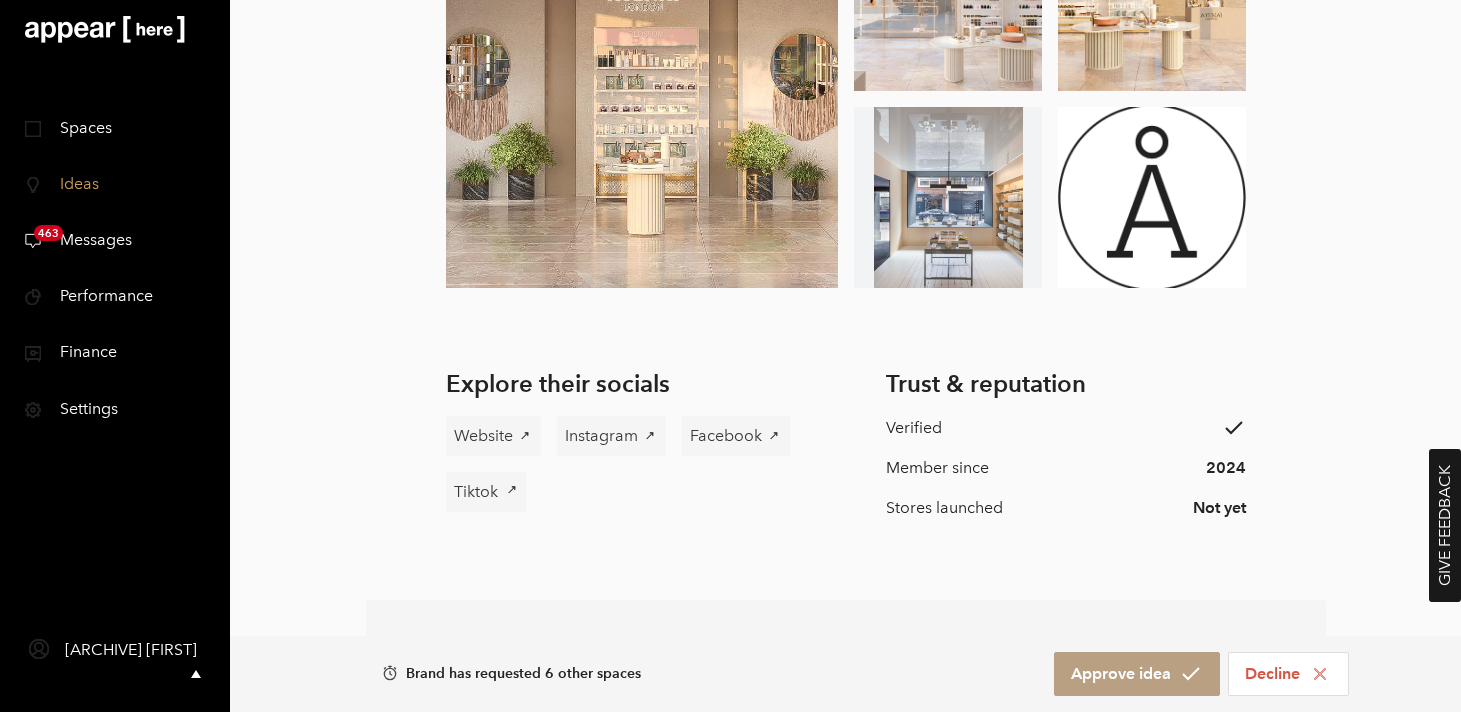 click on "Tiktok" at bounding box center (476, 492) 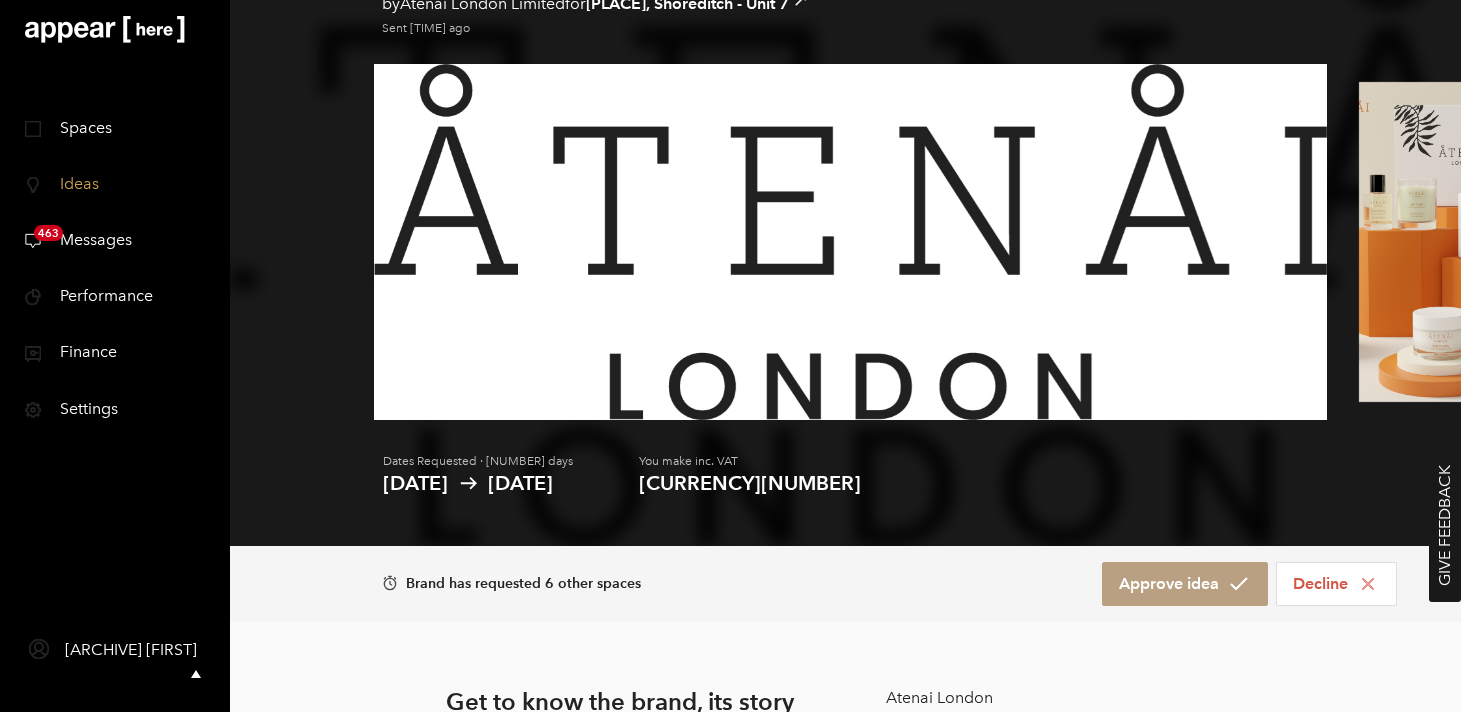 scroll, scrollTop: 0, scrollLeft: 0, axis: both 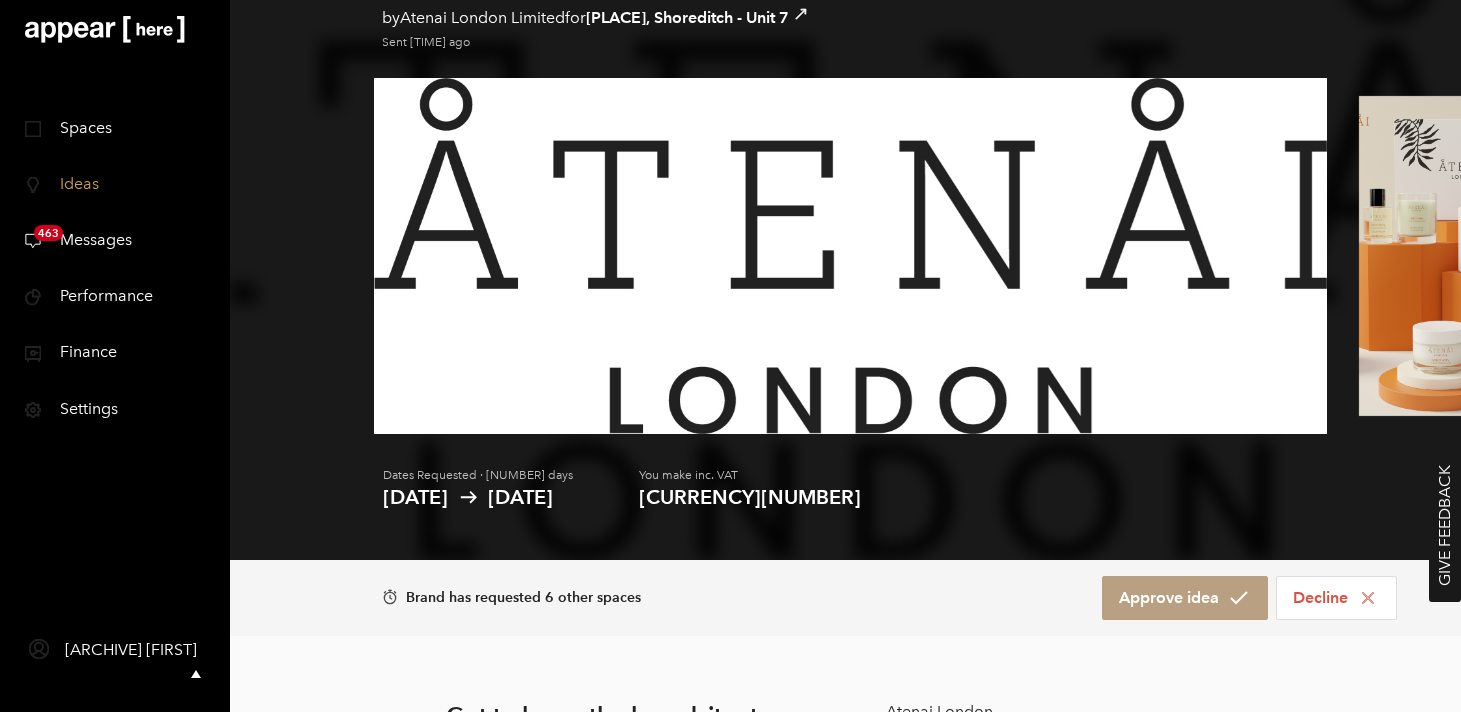 click at bounding box center (1466, 256) 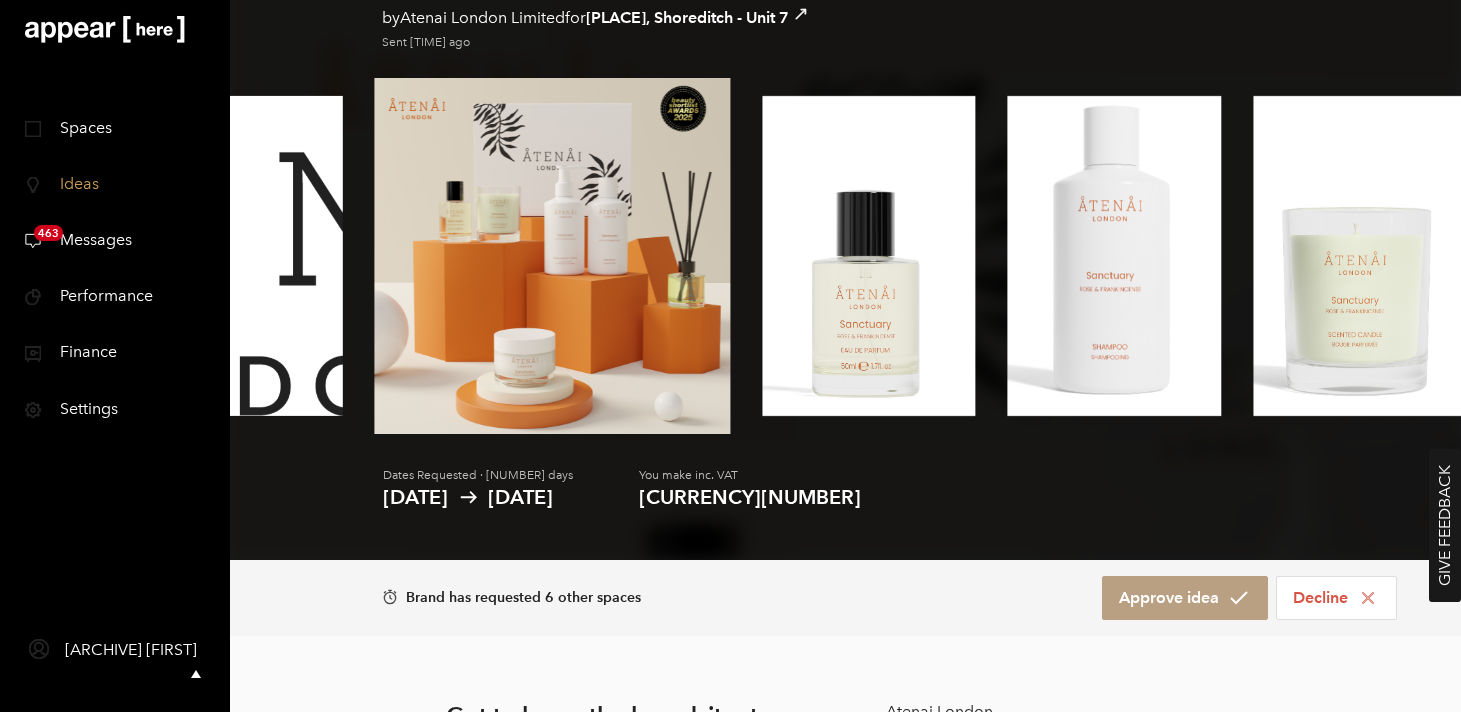 click at bounding box center [1360, 256] 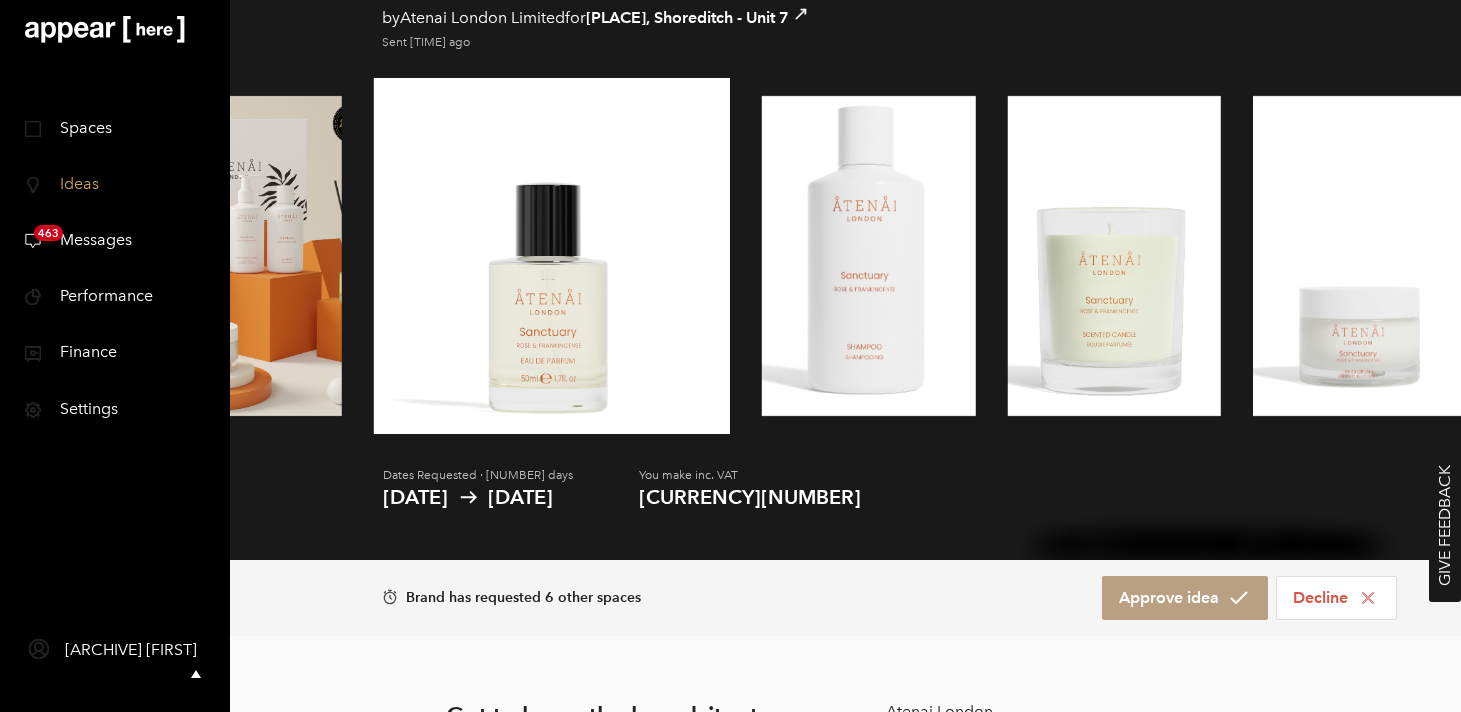 click at bounding box center (1360, 256) 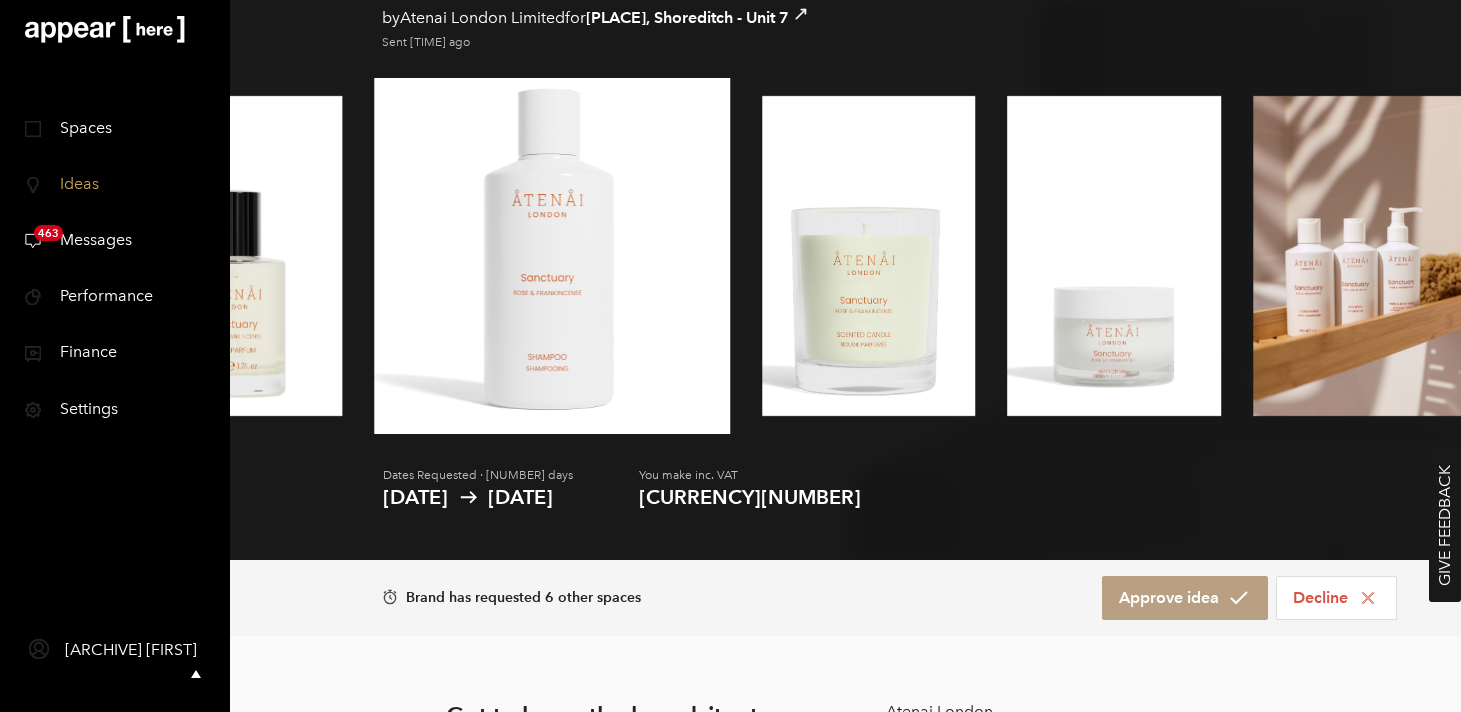 click at bounding box center (1360, 256) 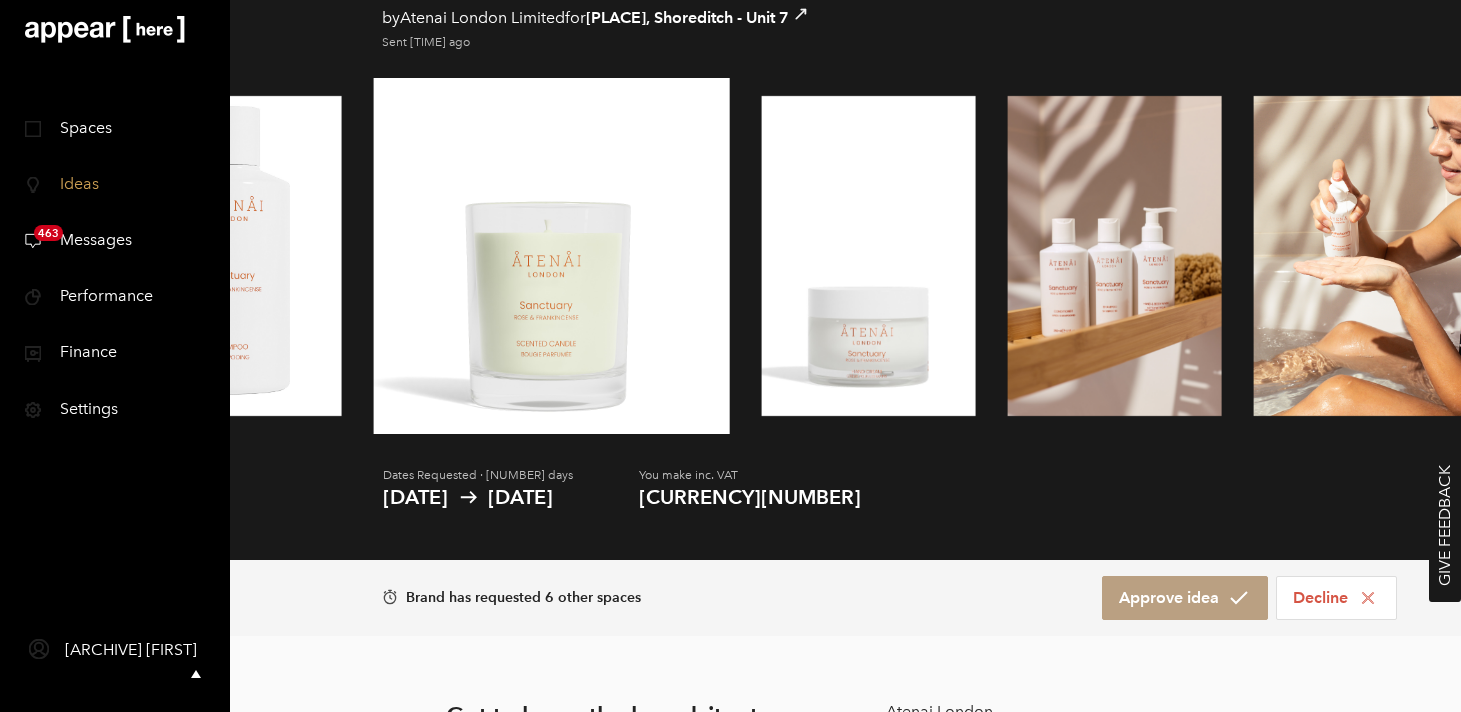 click at bounding box center [1360, 256] 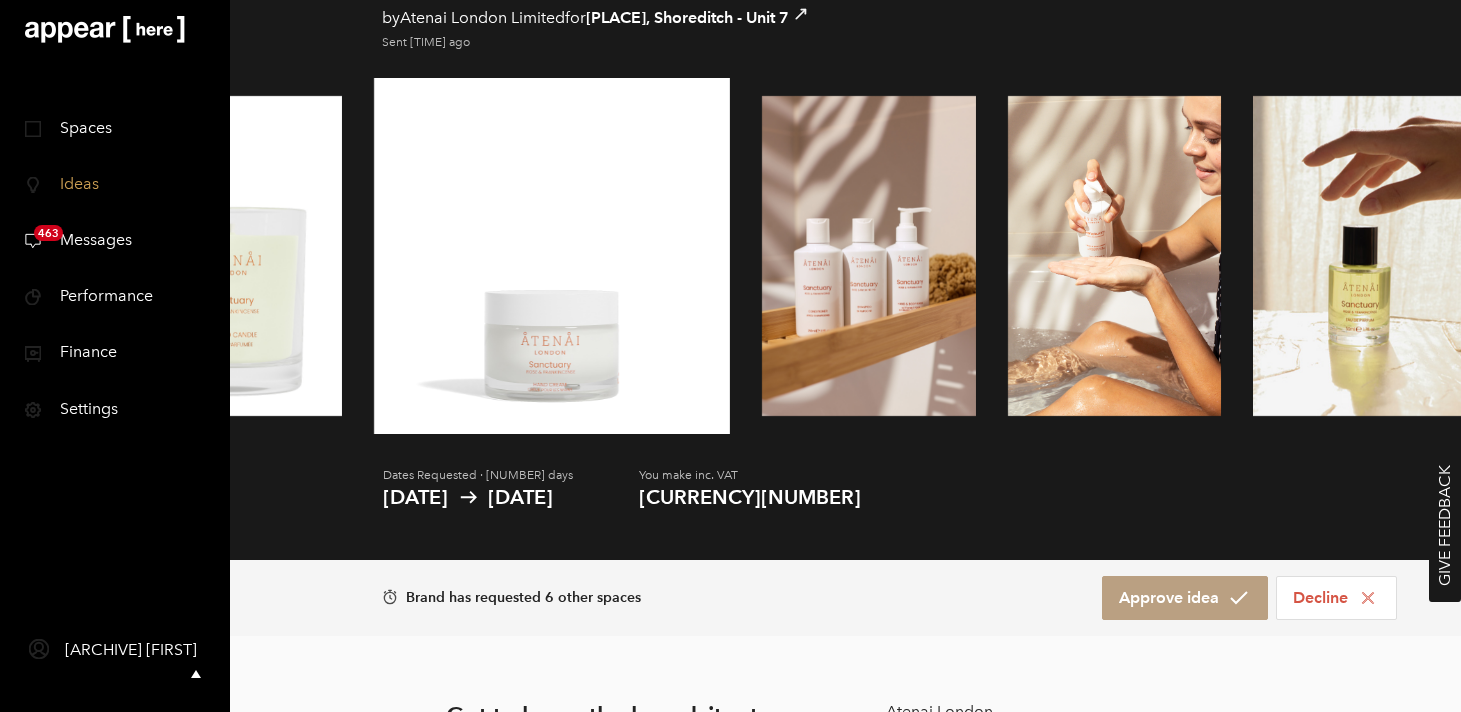 click at bounding box center [1360, 256] 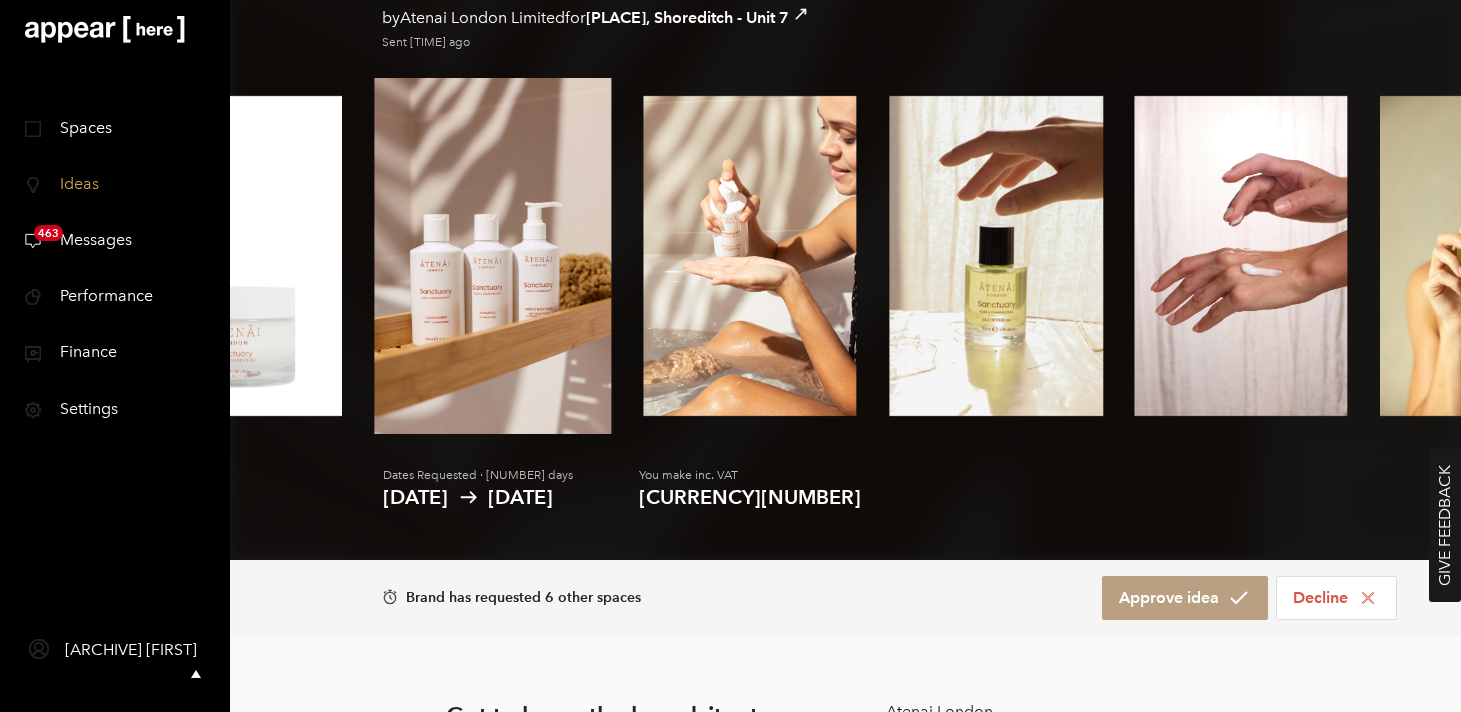 click at bounding box center (845, 256) 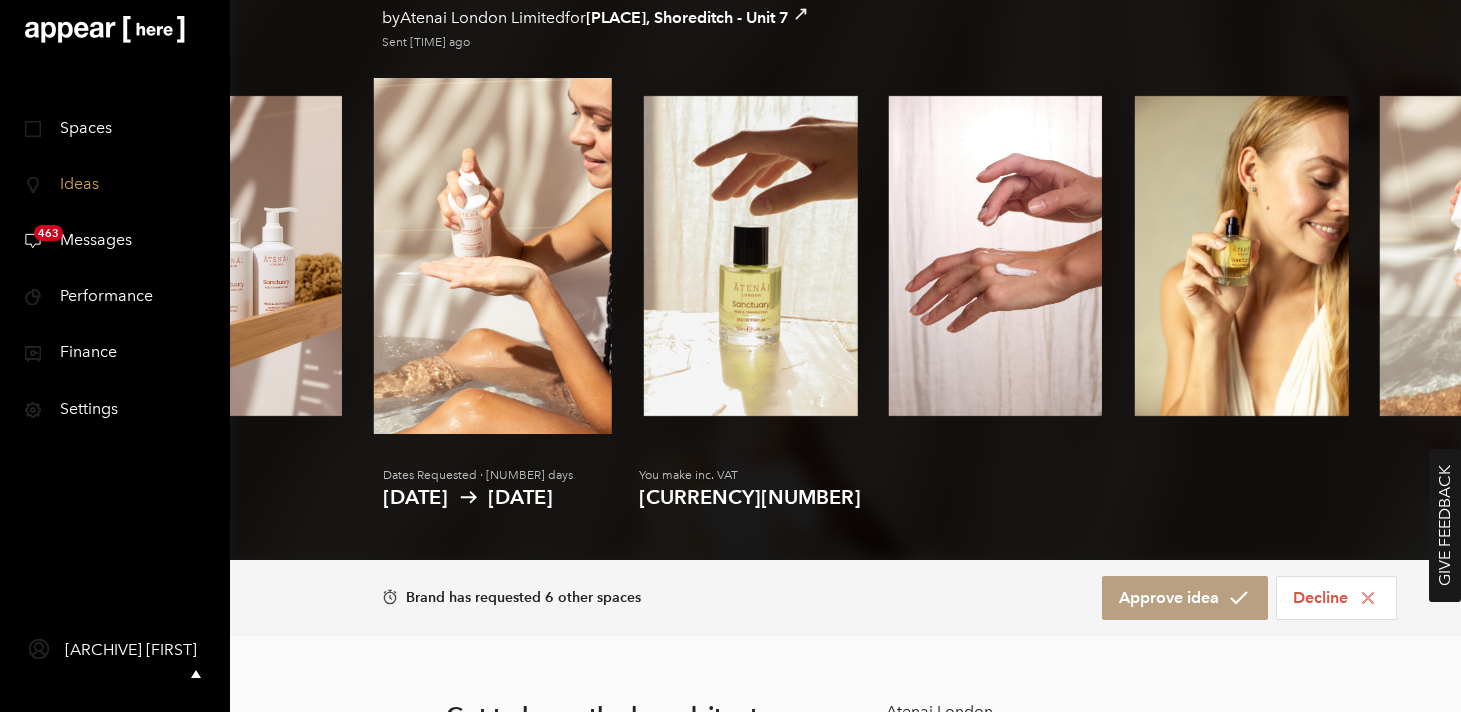 click at bounding box center (1487, 256) 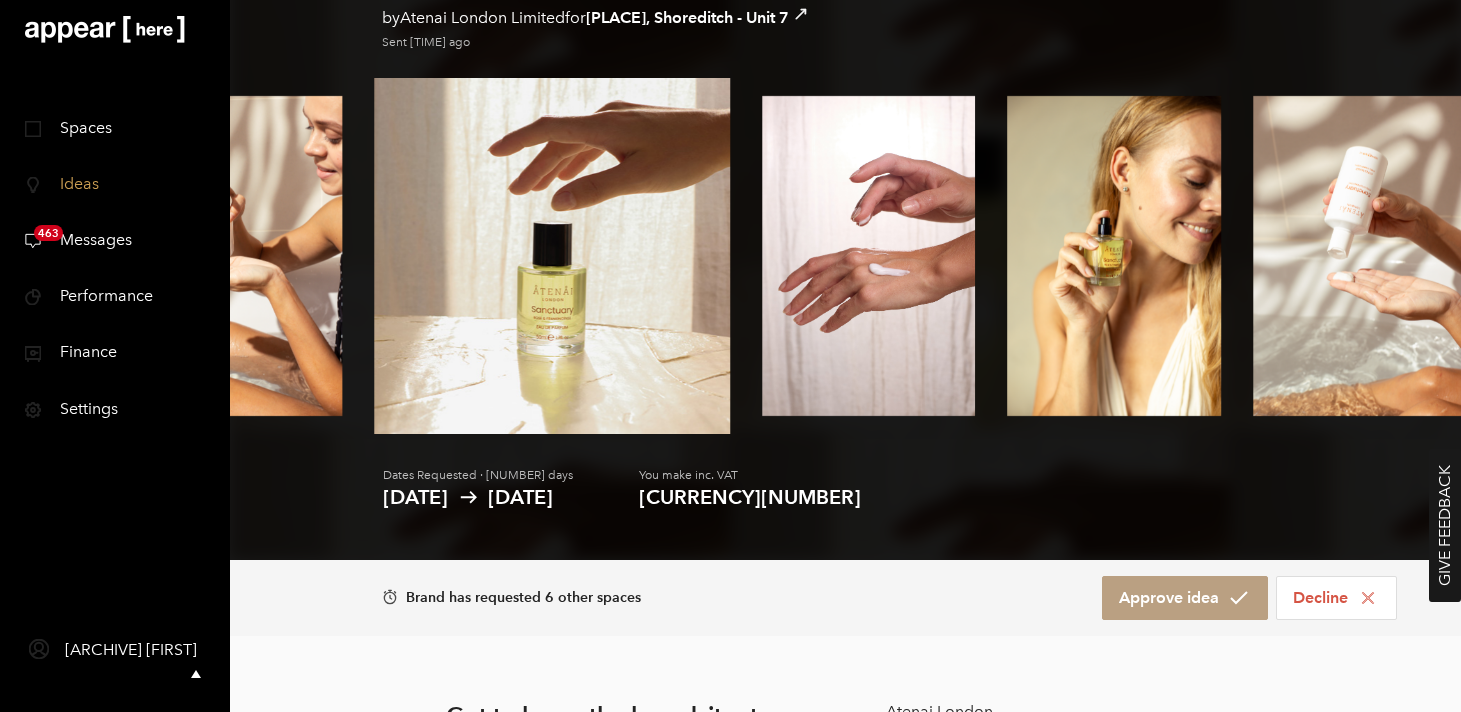 click at bounding box center [845, 256] 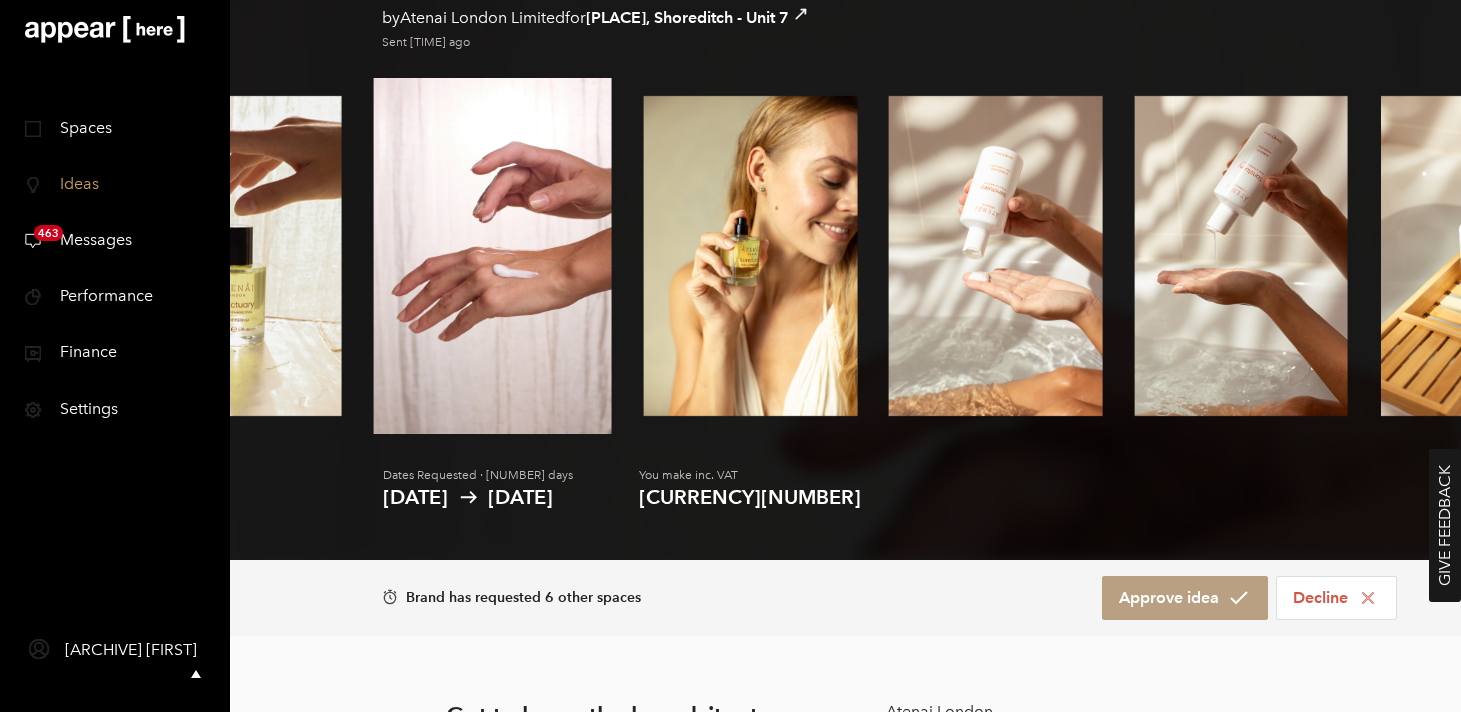click at bounding box center [1487, 256] 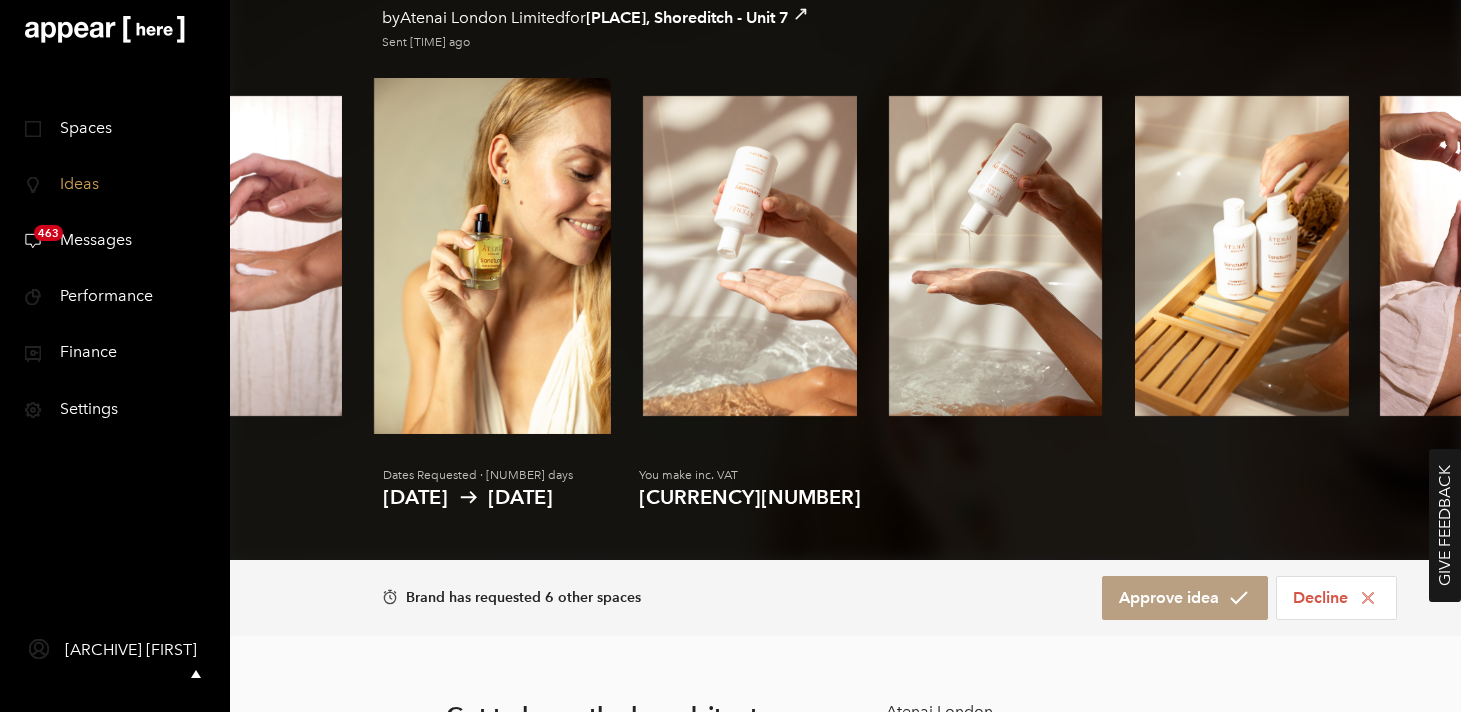 click at bounding box center (1487, 256) 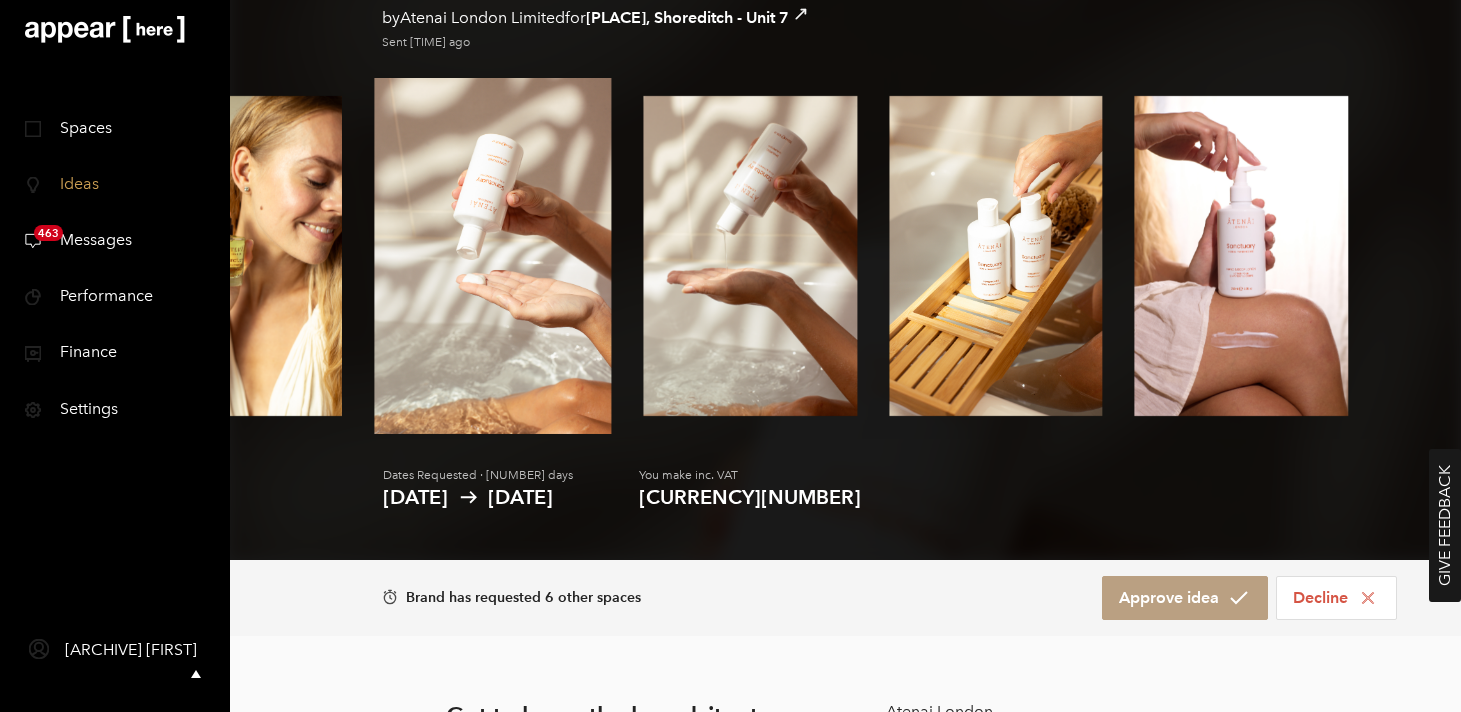 click at bounding box center (845, 256) 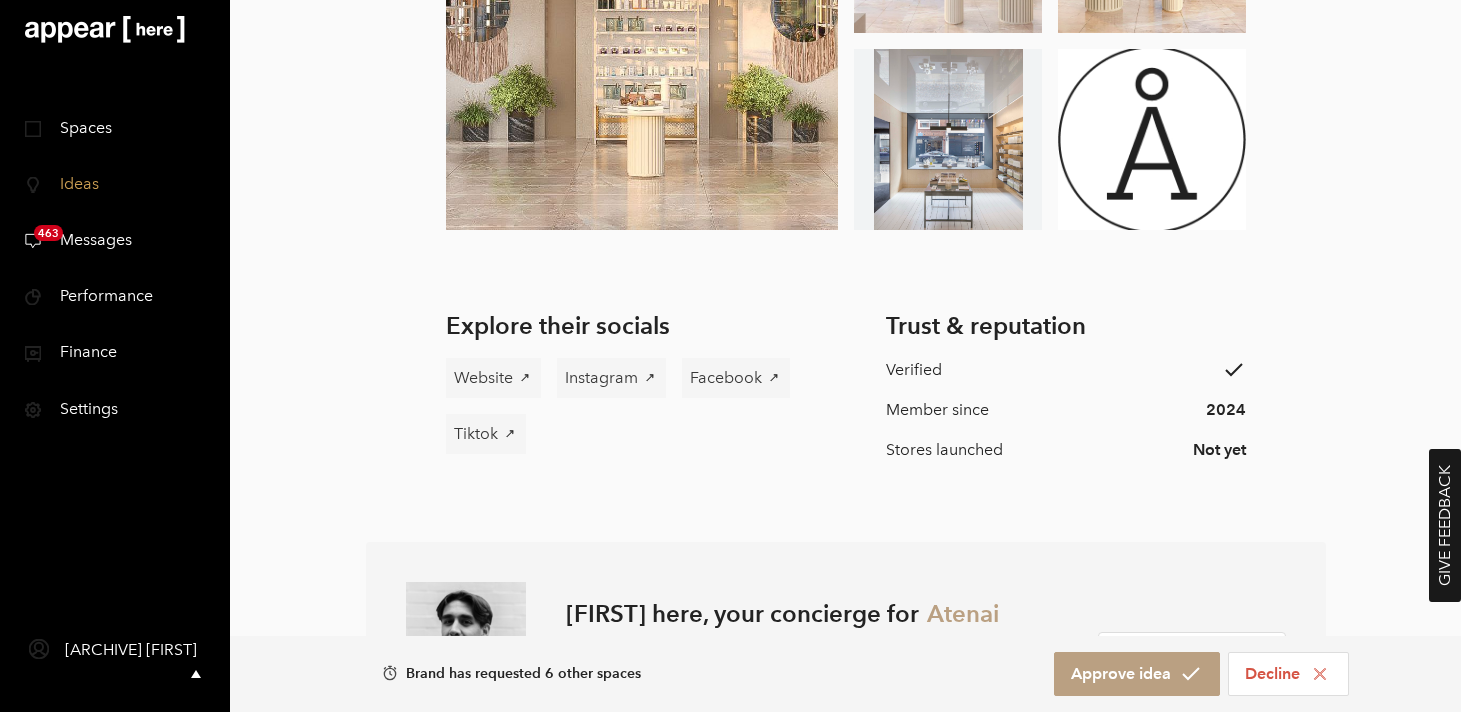 scroll, scrollTop: 2635, scrollLeft: 0, axis: vertical 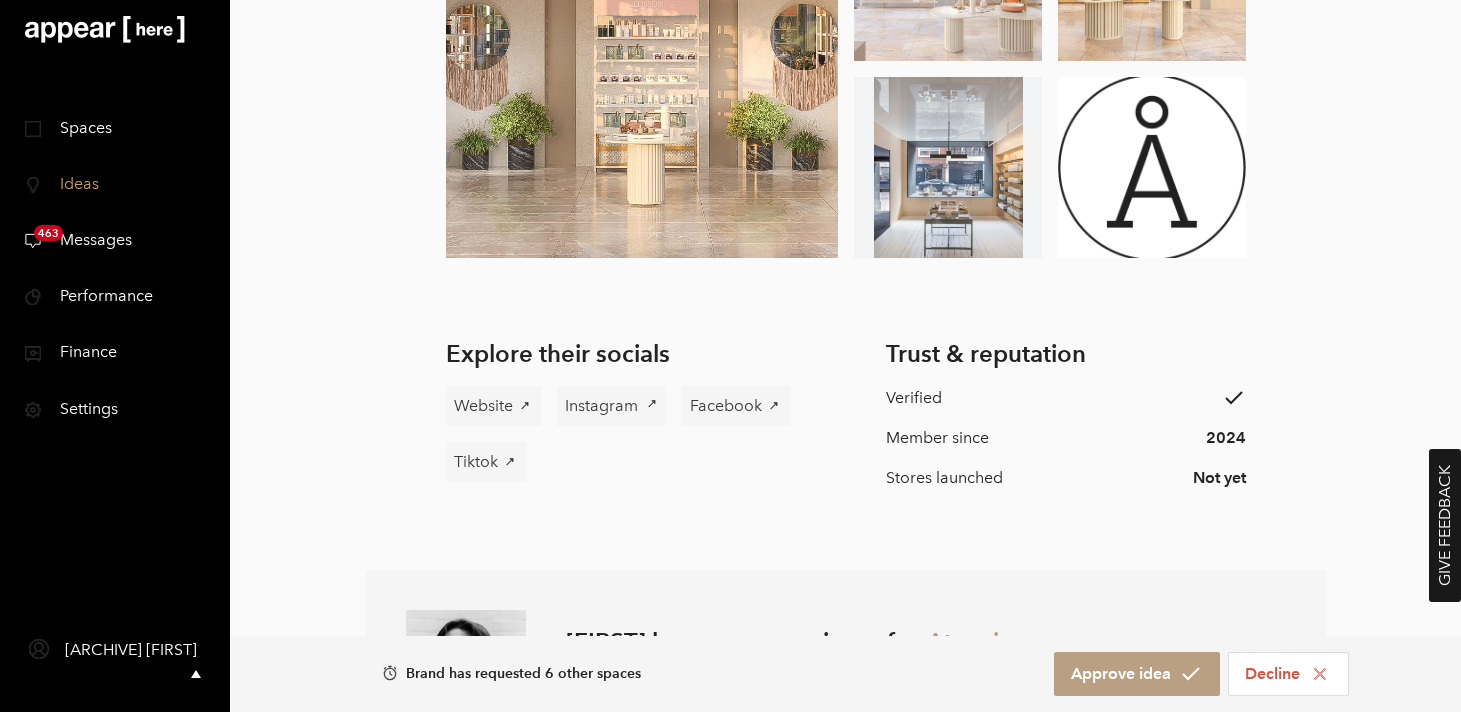 click on "Instagram" at bounding box center (601, 406) 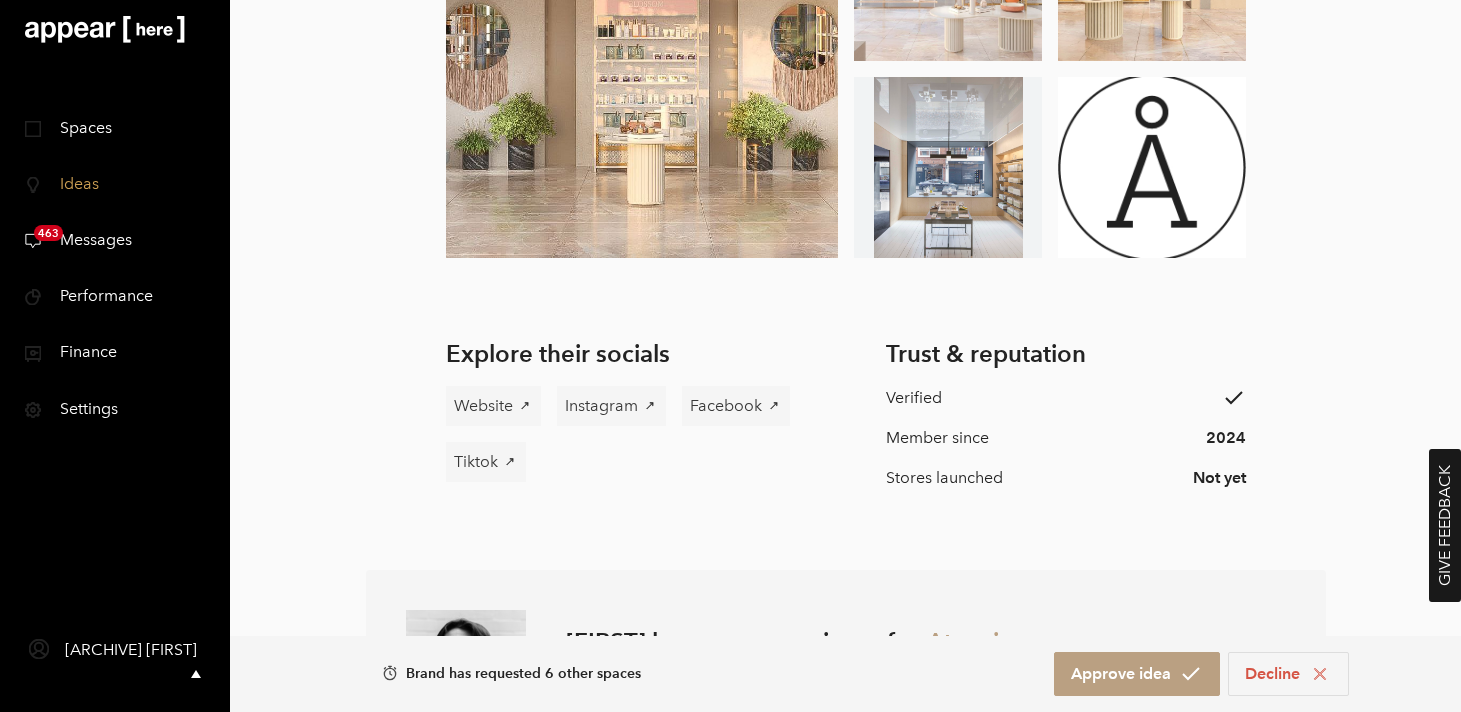 click on "Decline" at bounding box center (1288, 674) 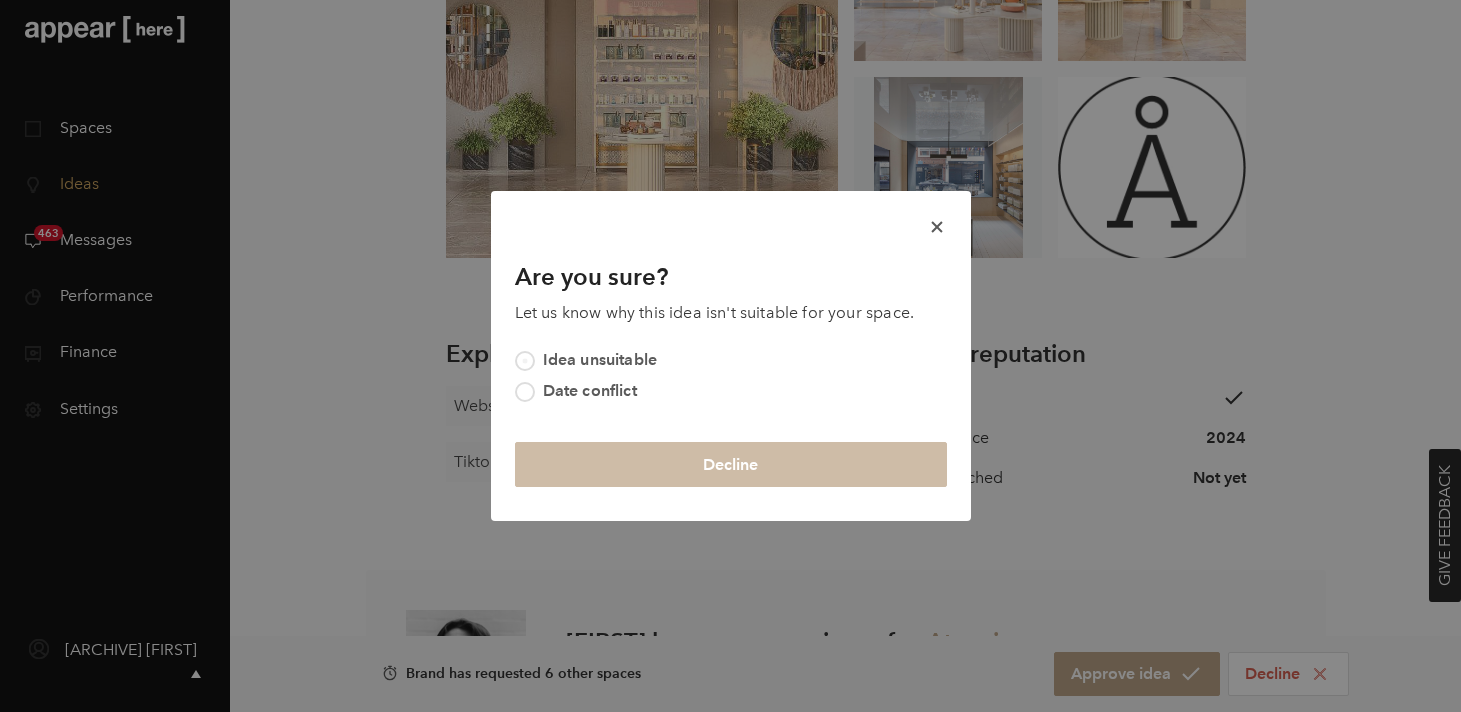 click on "Idea unsuitable" at bounding box center [600, 359] 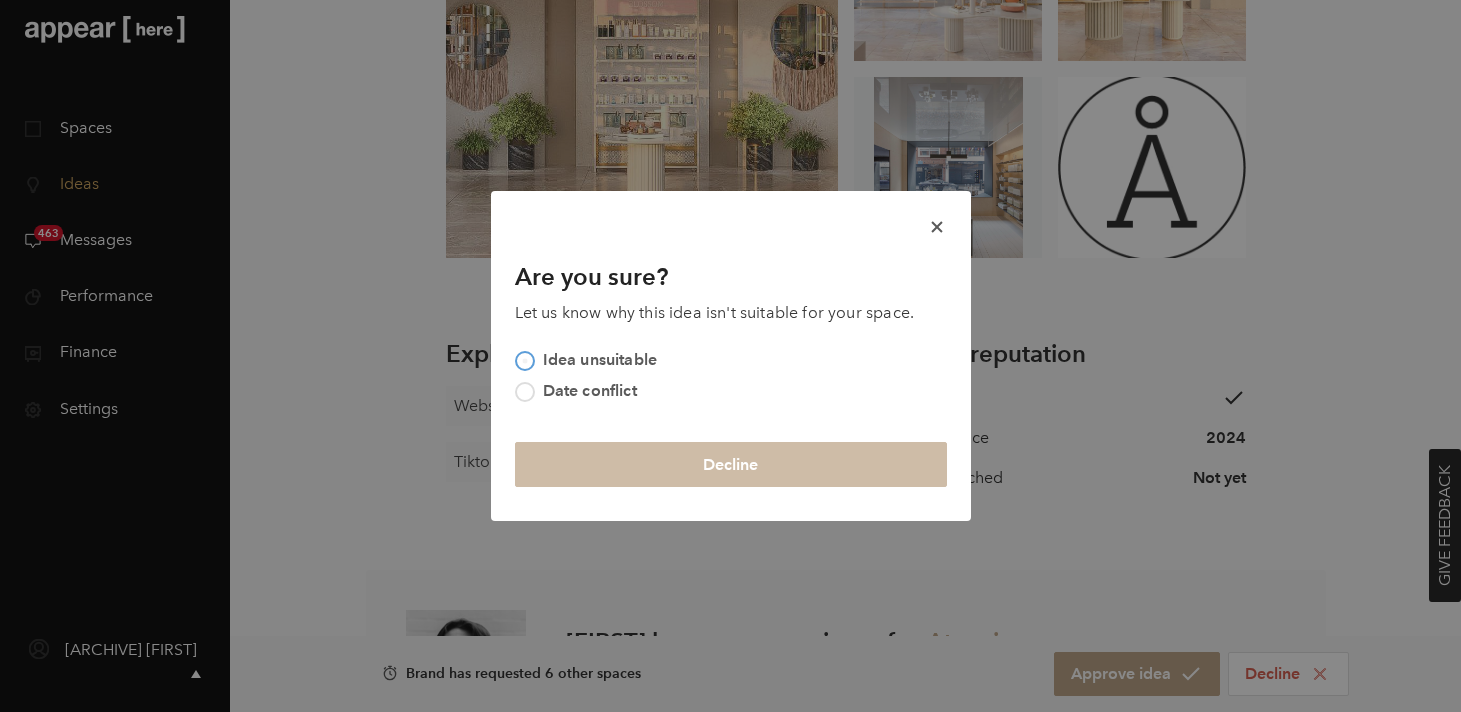 click on "idea_unsuitable Idea unsuitable" at bounding box center [521, 354] 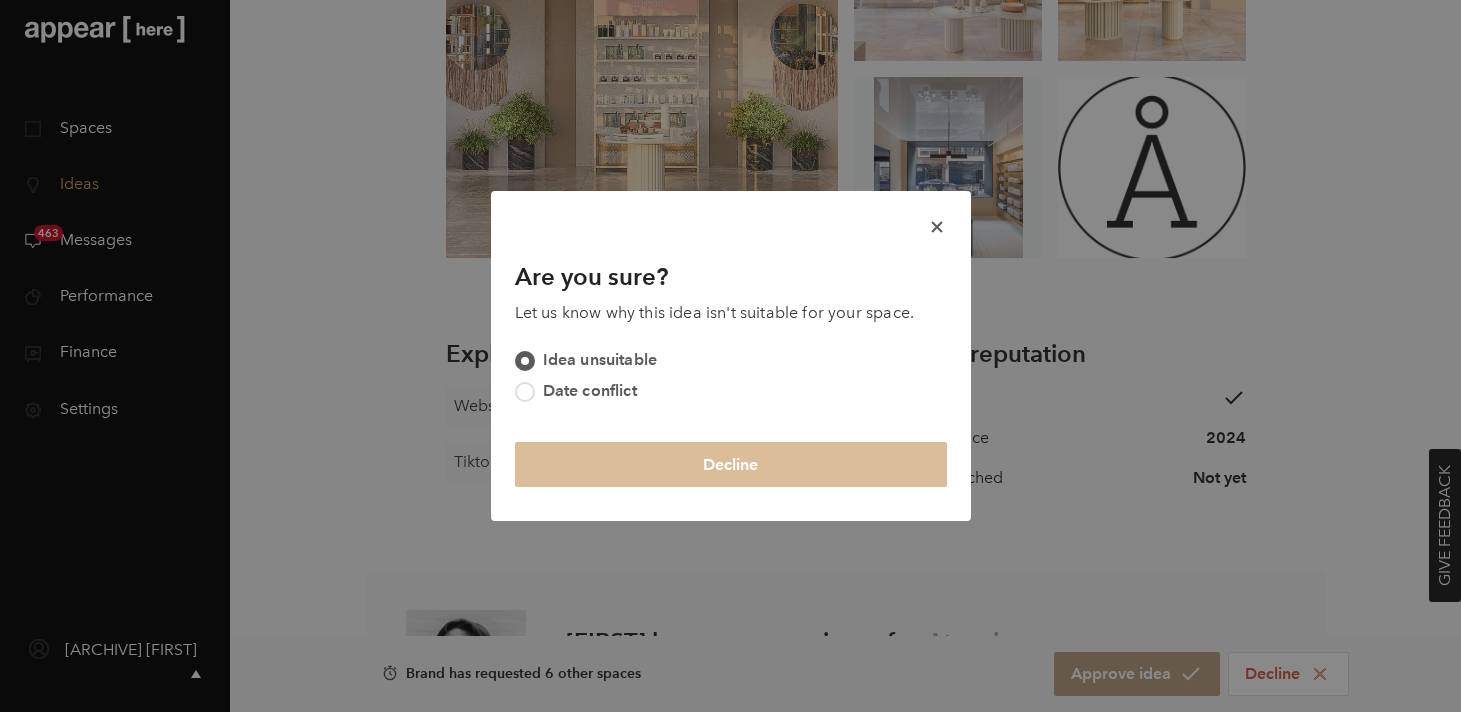 click on "Decline" at bounding box center (731, 464) 